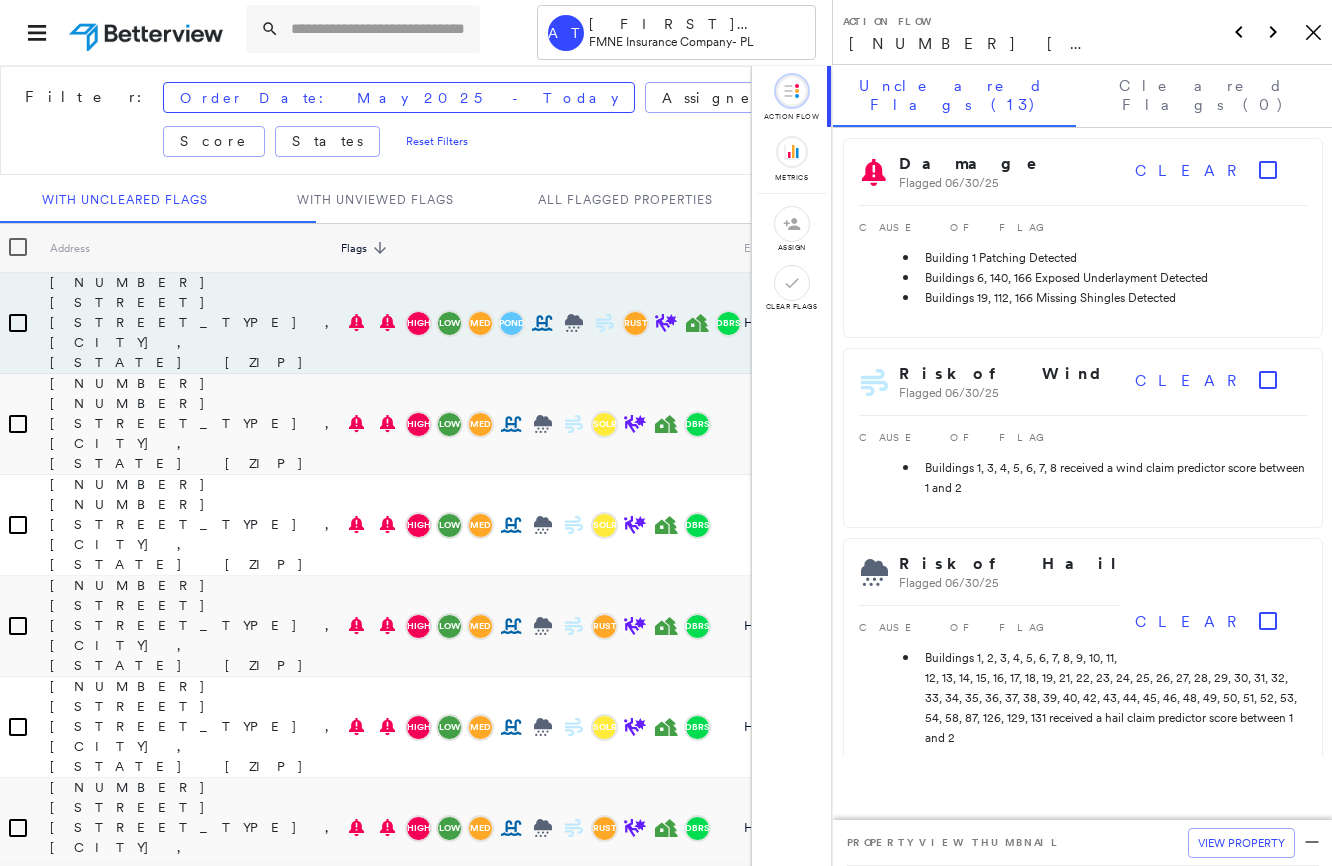 scroll, scrollTop: 0, scrollLeft: 0, axis: both 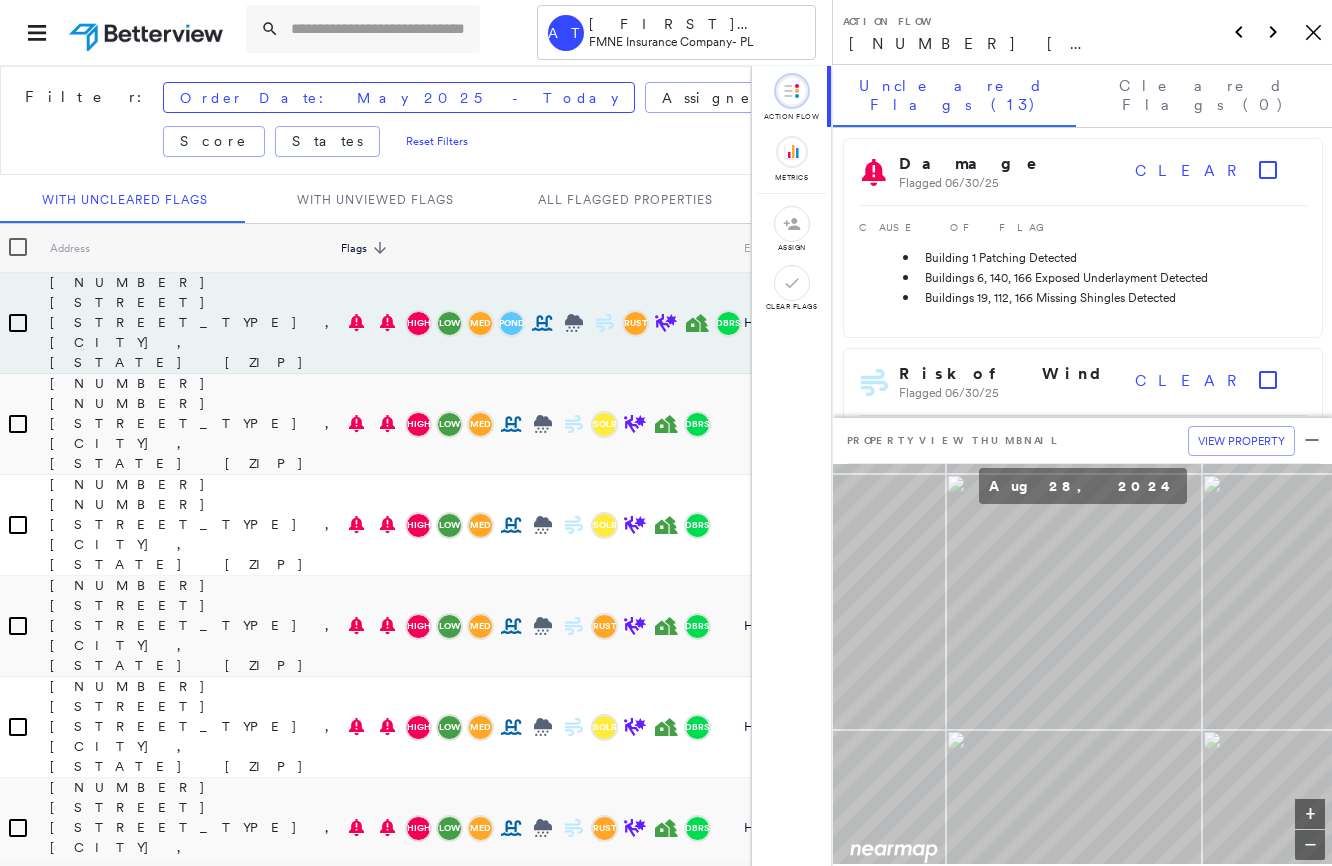 click on "Action Flow [NUMBER] [STREET] [STREET_TYPE], [CITY], [STATE] [ZIP] Icon_Closemodal" at bounding box center (1082, 32) 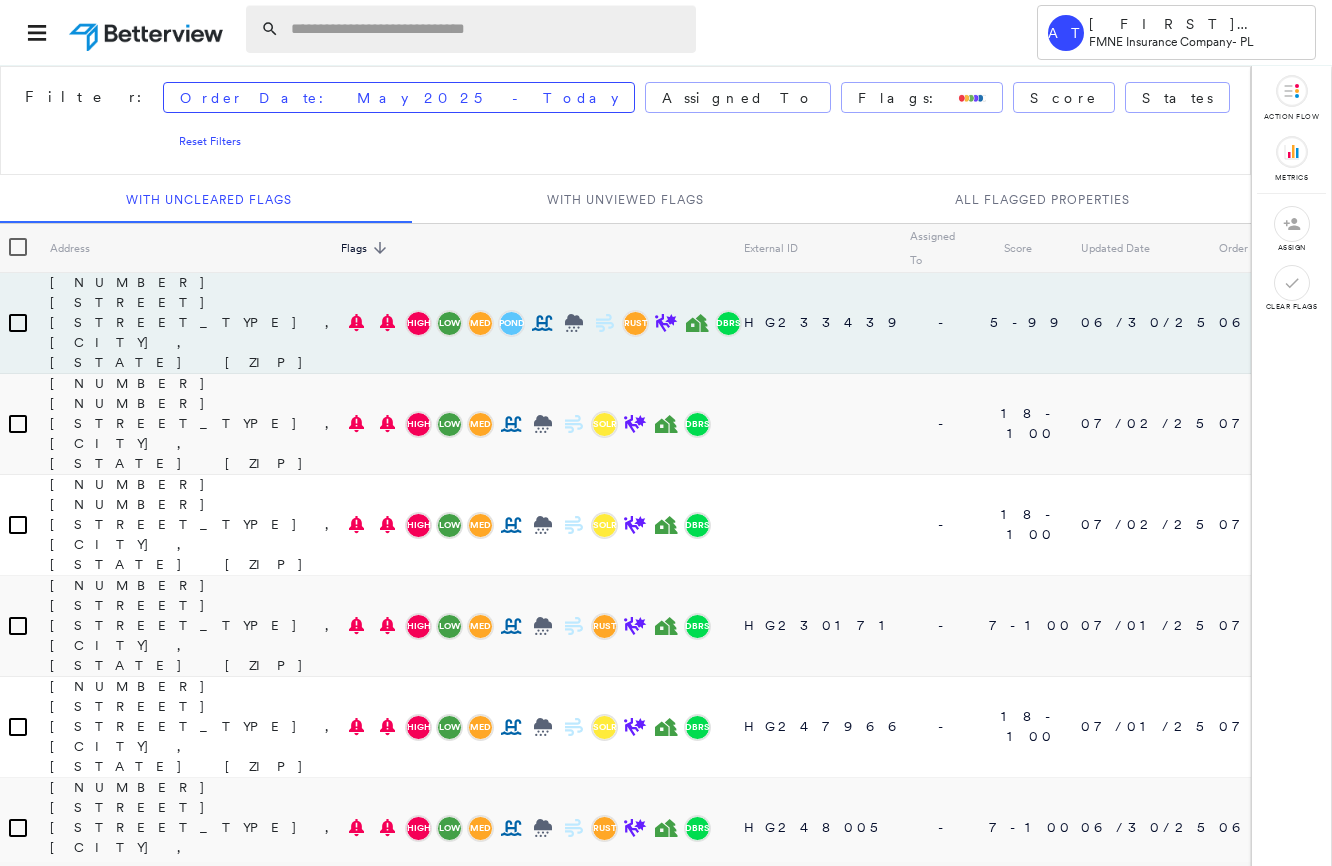 click at bounding box center [487, 29] 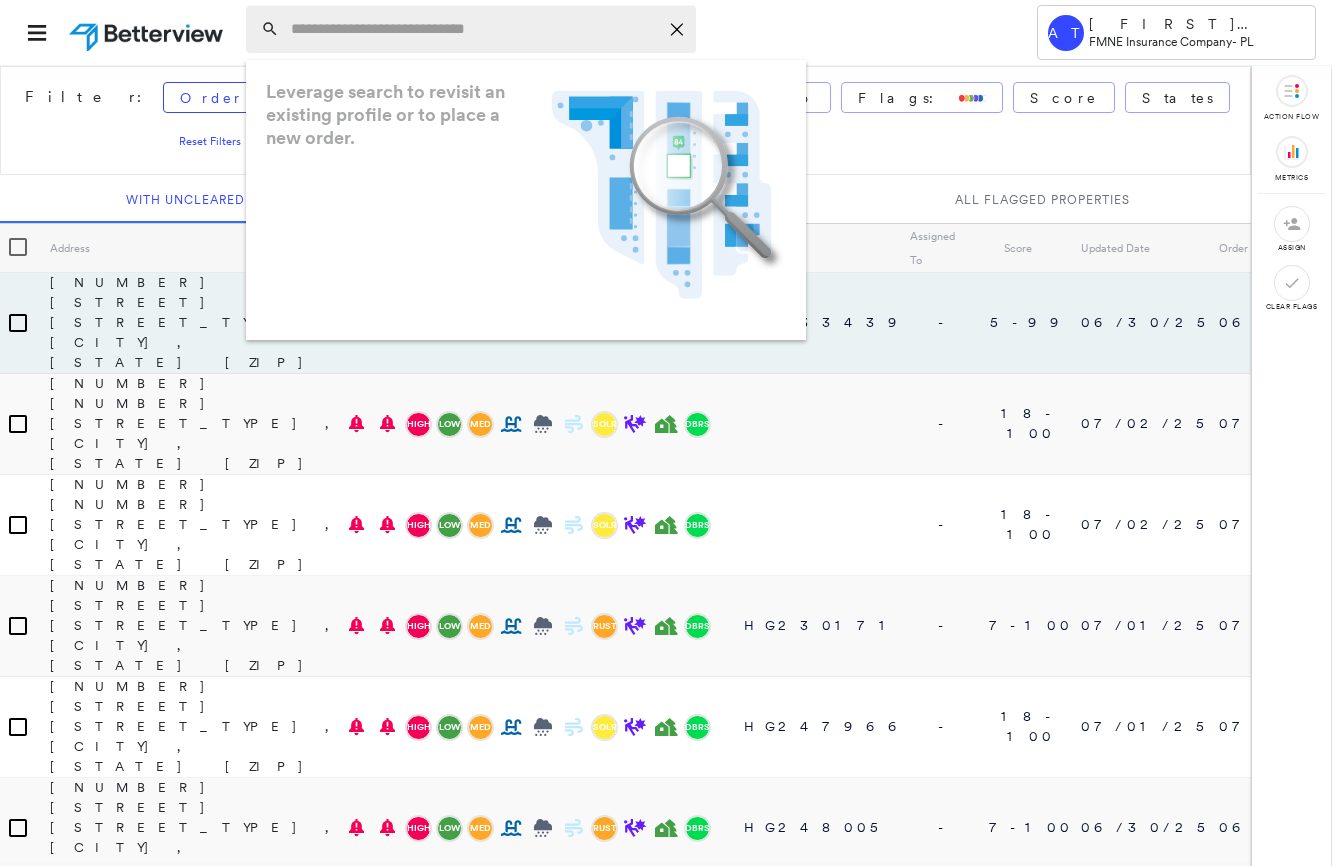 click at bounding box center [474, 29] 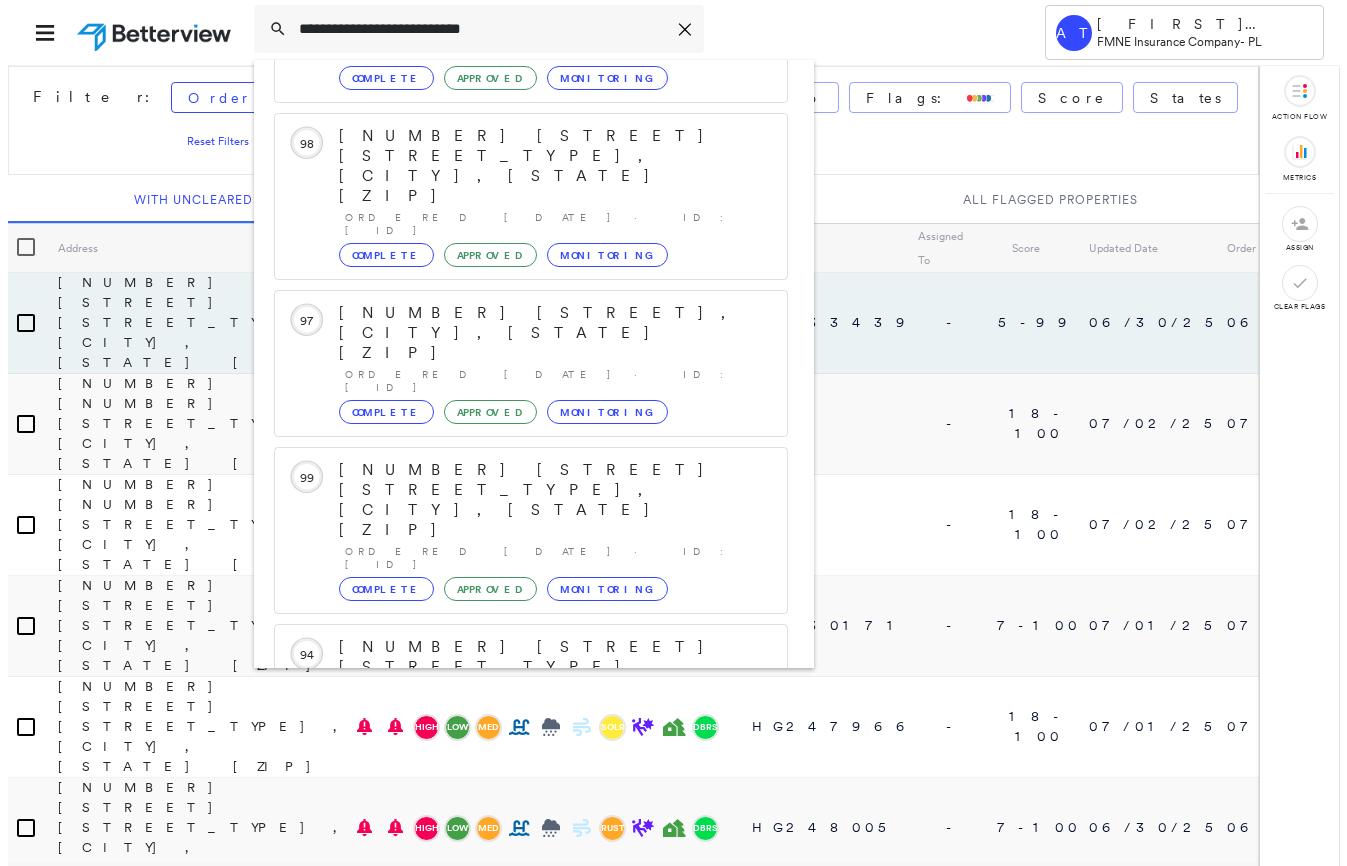 scroll, scrollTop: 213, scrollLeft: 0, axis: vertical 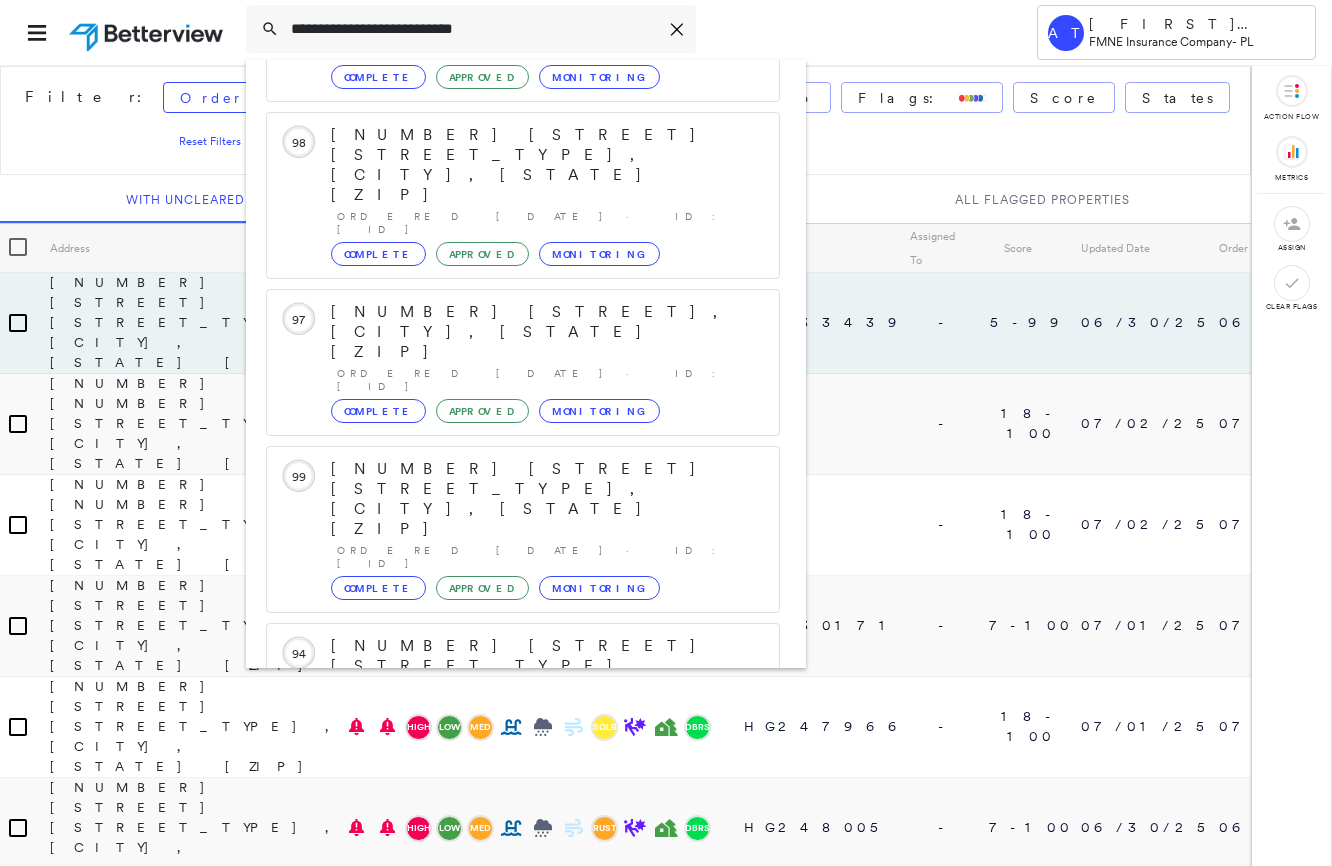 type on "**********" 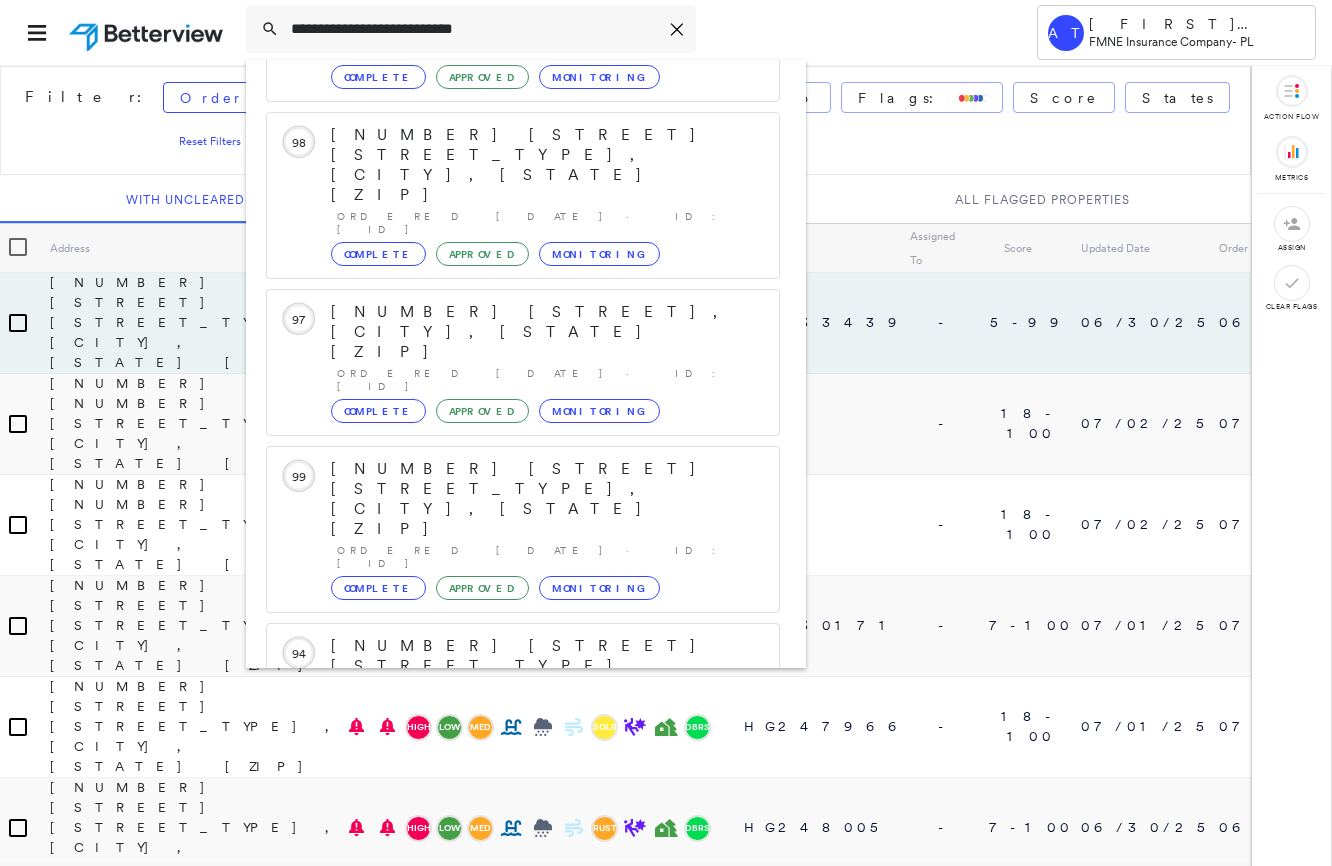 click on "[NUMBER] [STREET] [STREET_TYPE], [CITY], [STATE] [ZIP]" at bounding box center [501, 978] 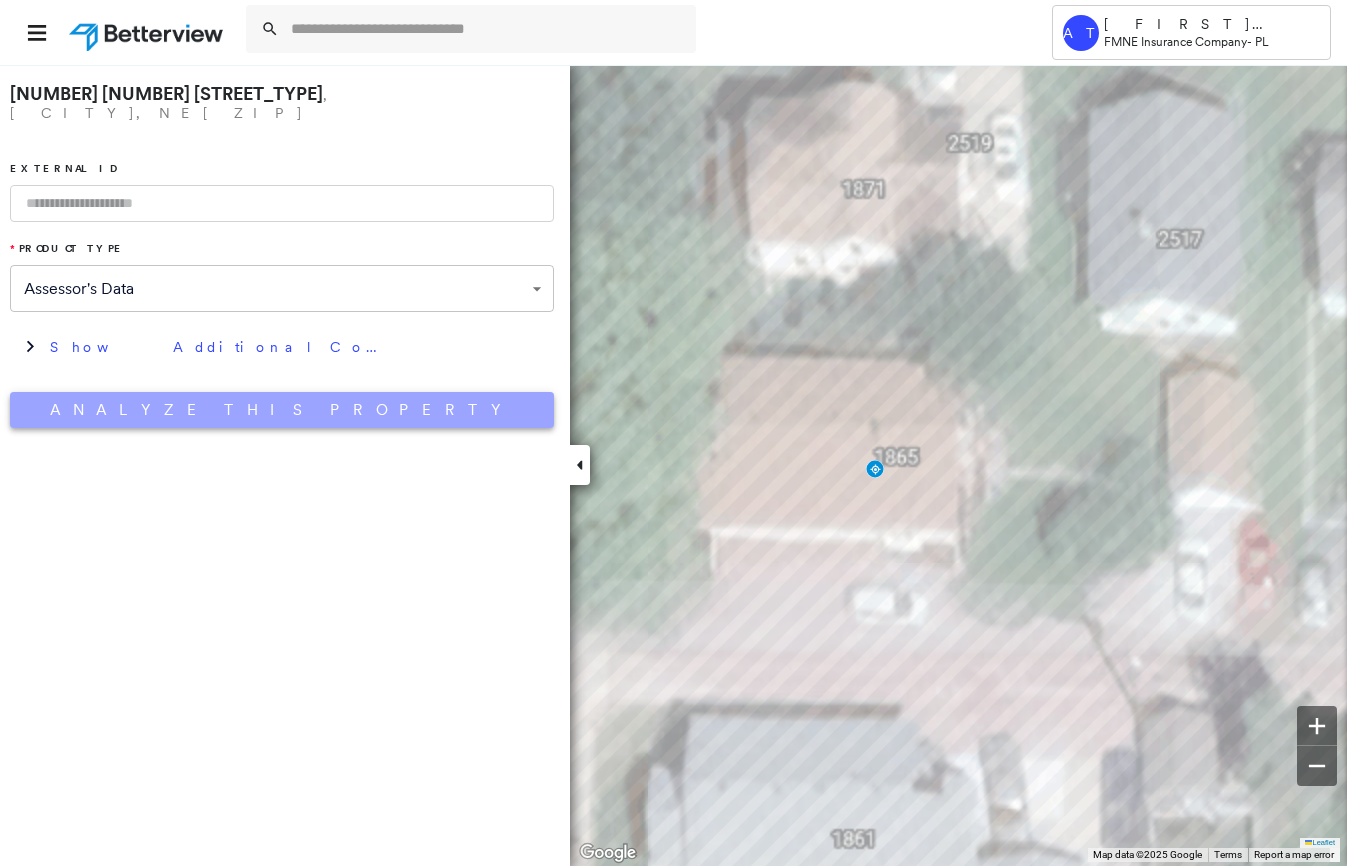 click on "Analyze This Property" at bounding box center [282, 410] 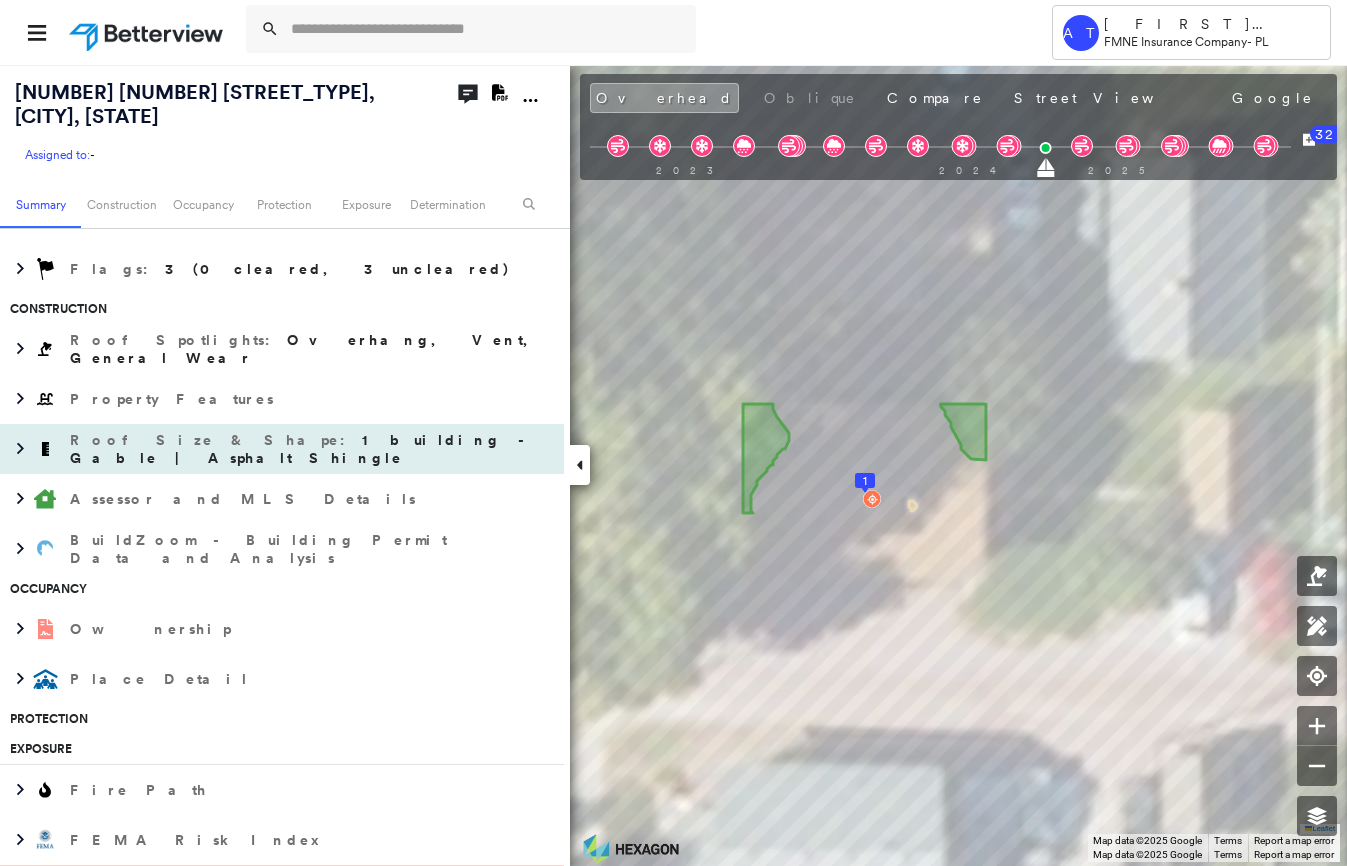 scroll, scrollTop: 400, scrollLeft: 0, axis: vertical 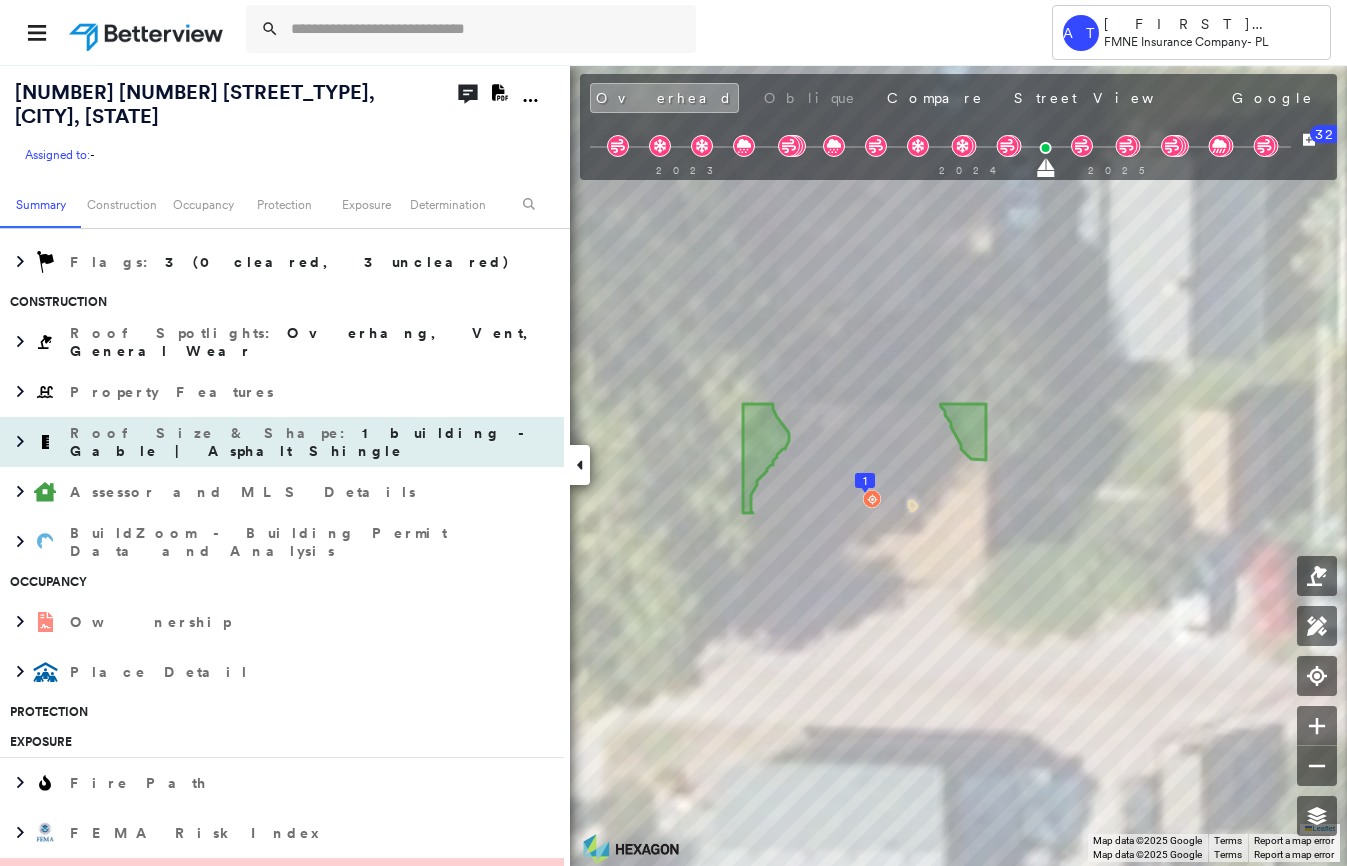 click on "Roof Size & Shape :  1 building  - Gable | Asphalt Shingle" at bounding box center (282, 442) 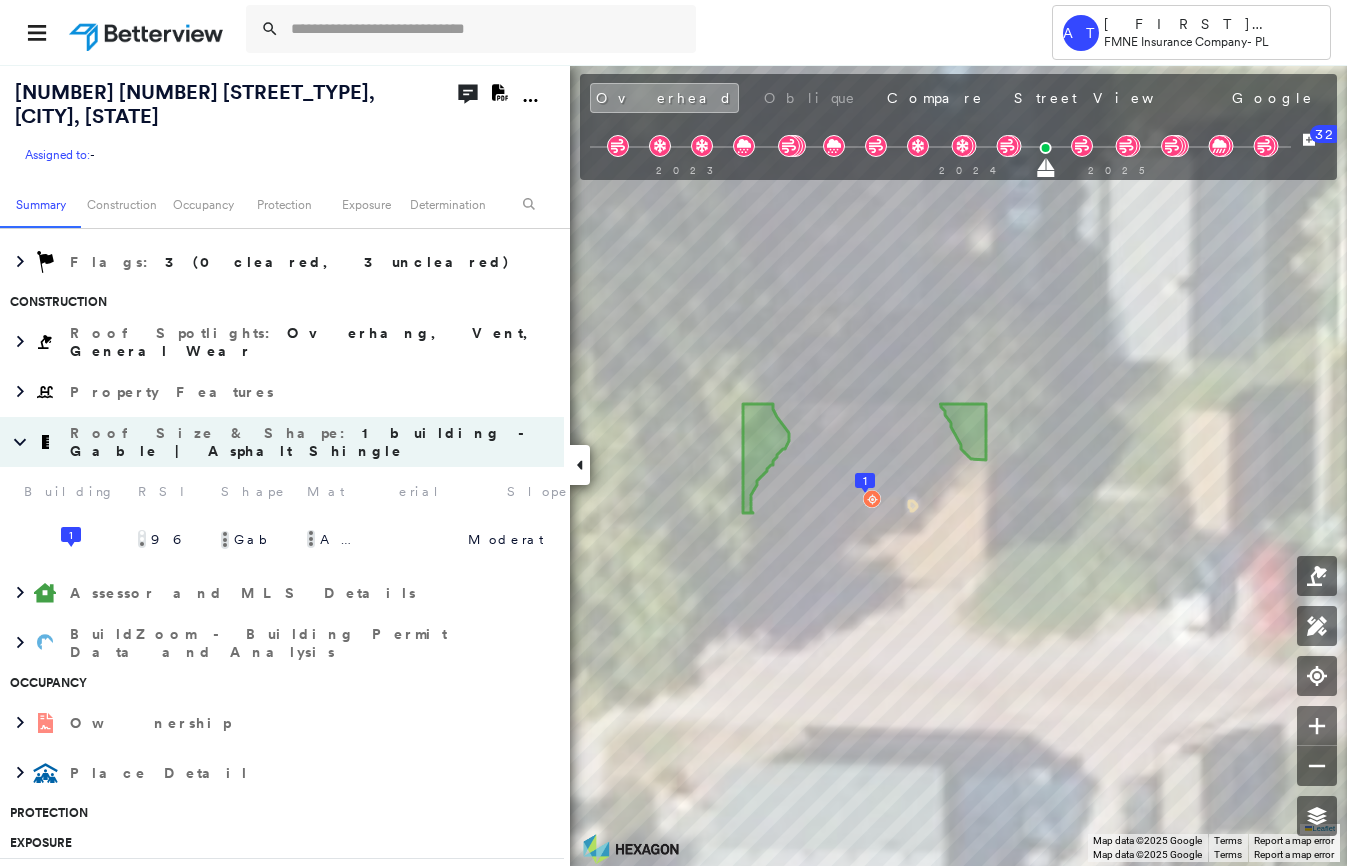 click on "Roof Size & Shape :  1 building  - Gable | Asphalt Shingle" at bounding box center (312, 442) 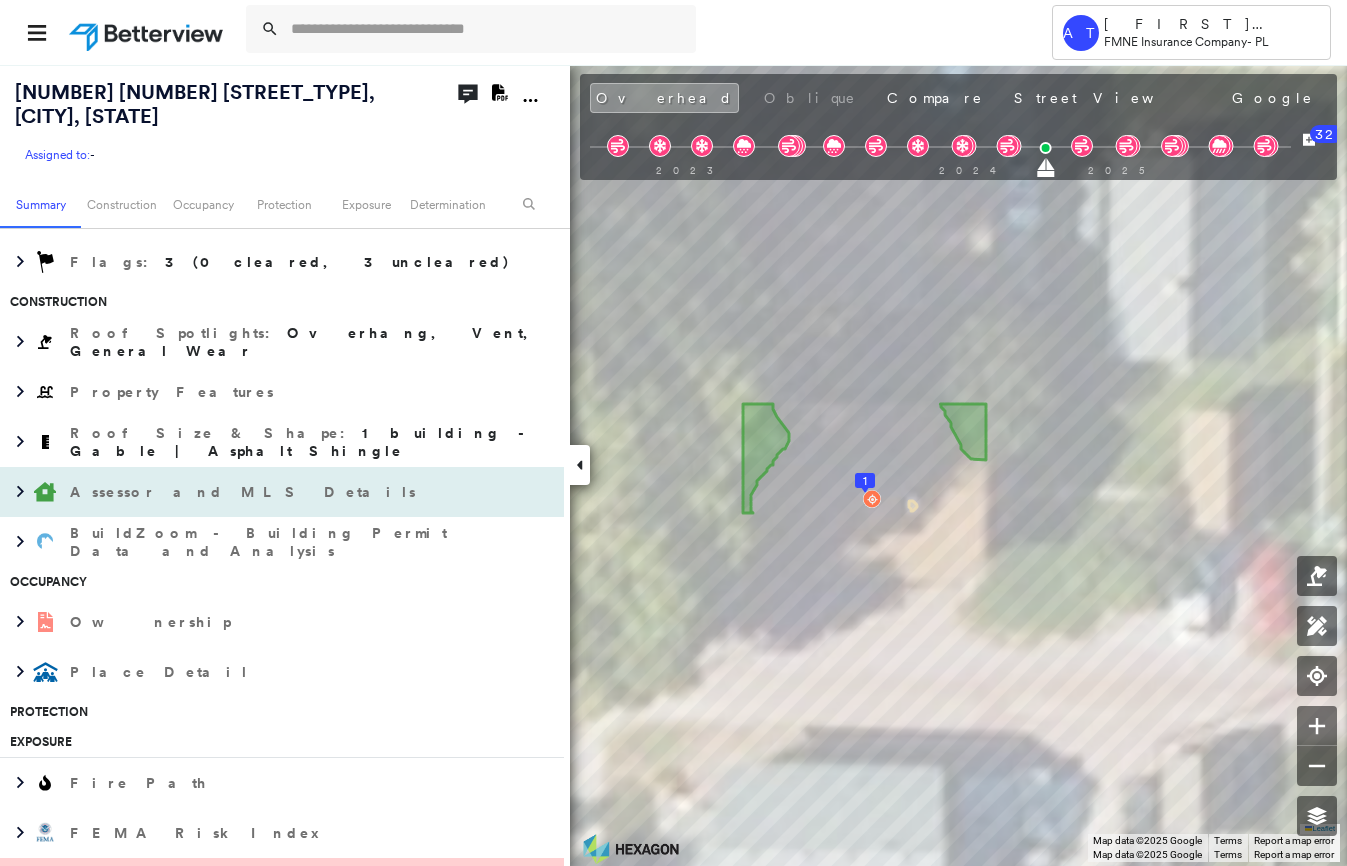 click on "Assessor and MLS Details" at bounding box center (245, 492) 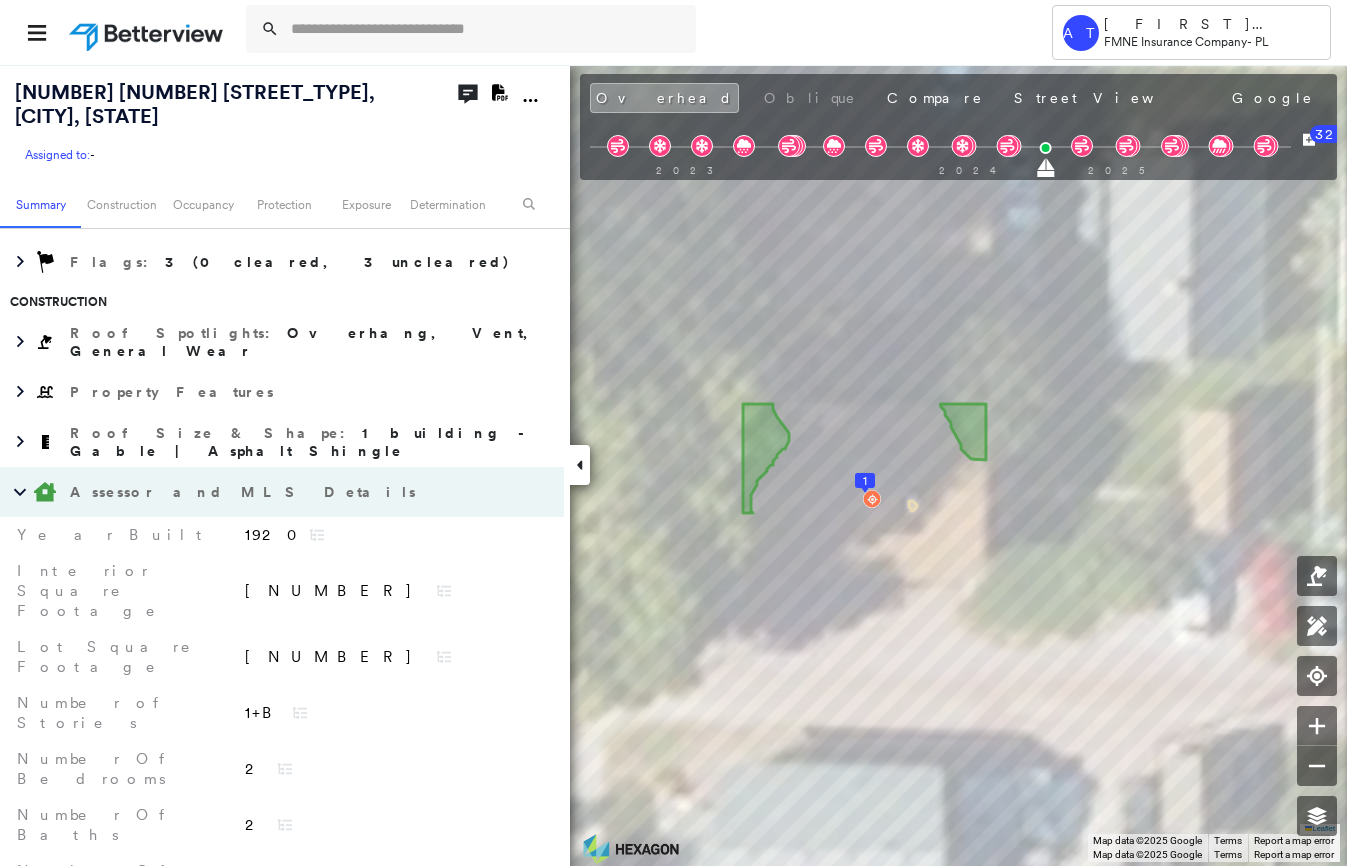 scroll, scrollTop: 500, scrollLeft: 0, axis: vertical 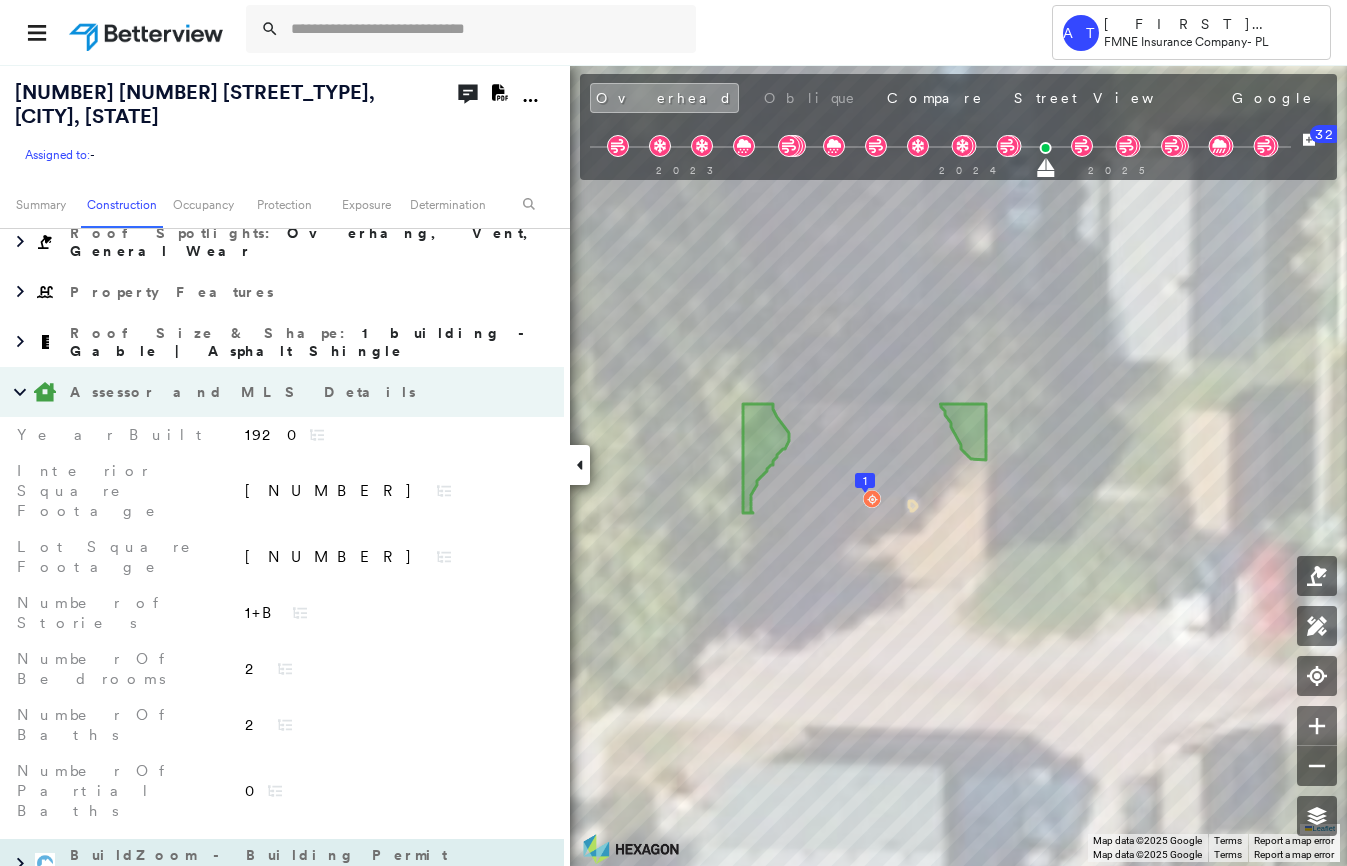 click on "BuildZoom - Building Permit Data and Analysis" at bounding box center (262, 864) 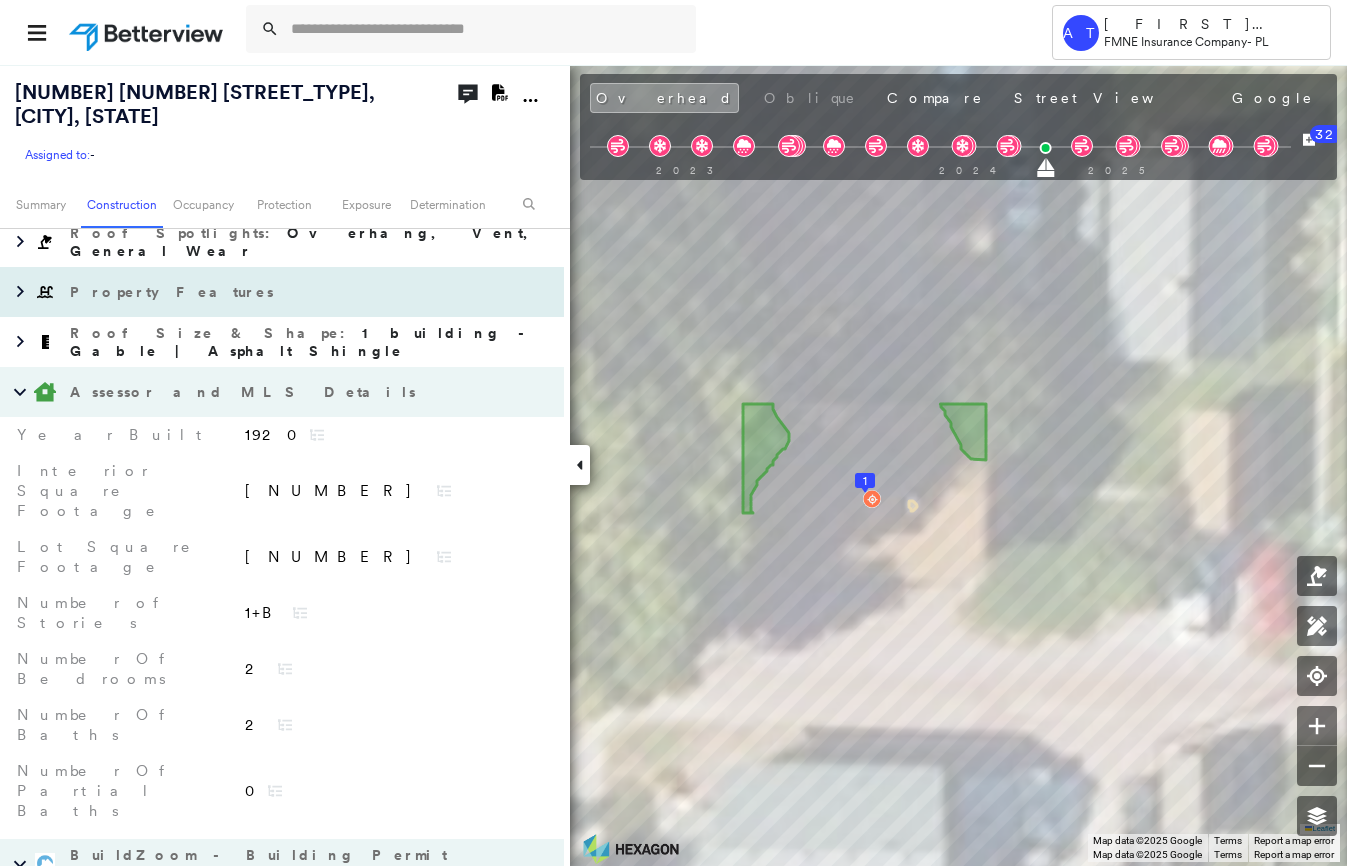 click on "Property Features" at bounding box center [174, 292] 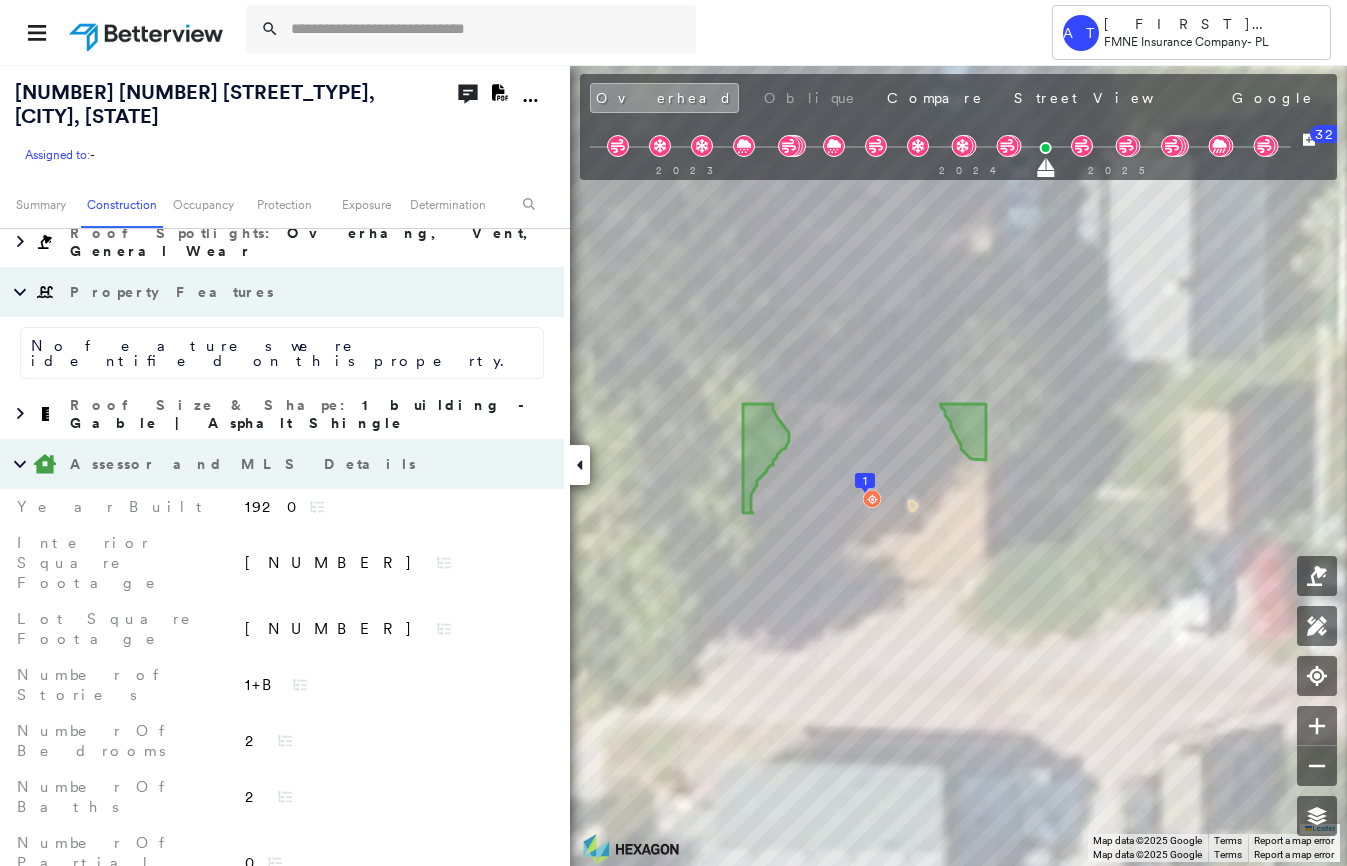 click on "Property Features" at bounding box center [174, 292] 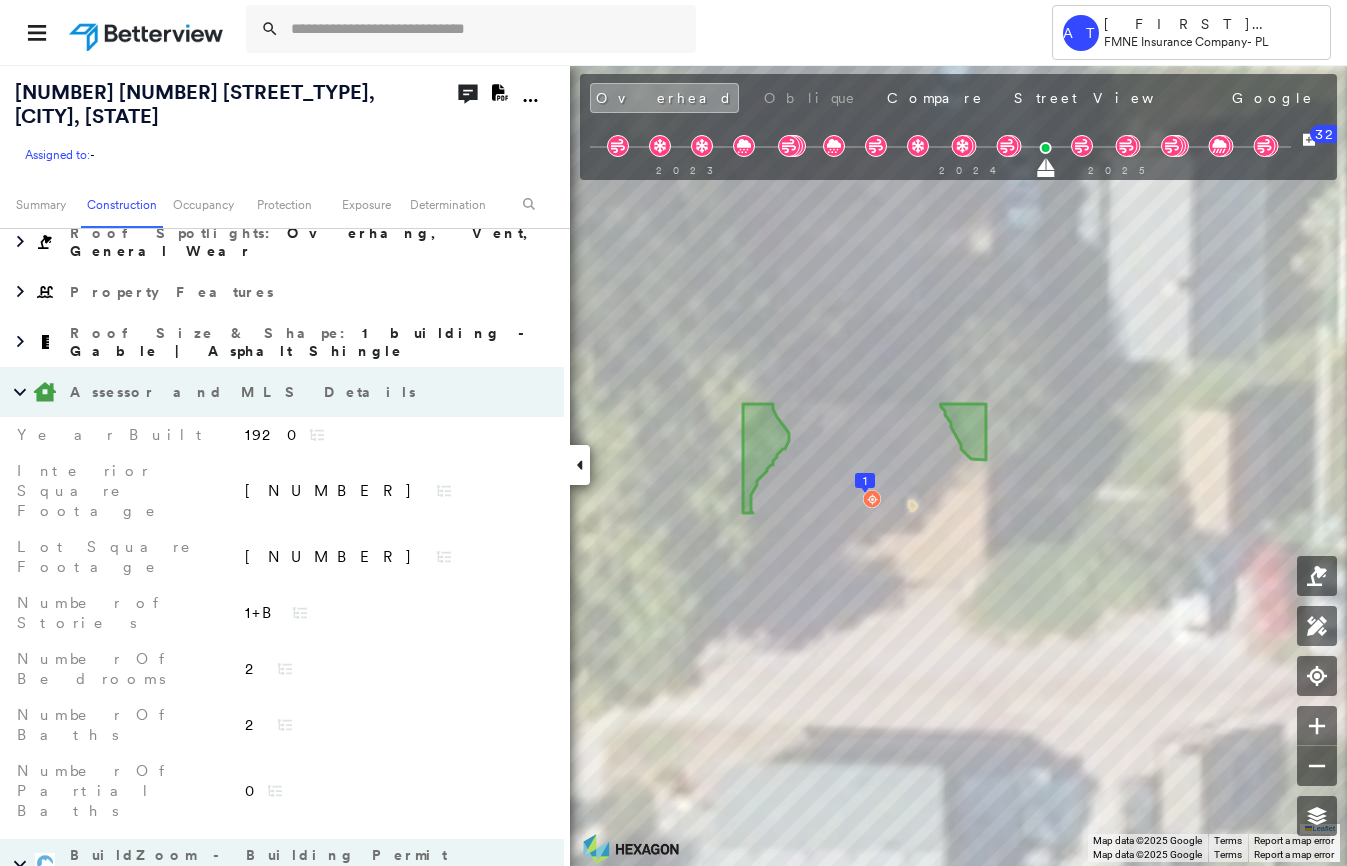click on "BuildZoom - Building Permit Data and Analysis" at bounding box center [262, 864] 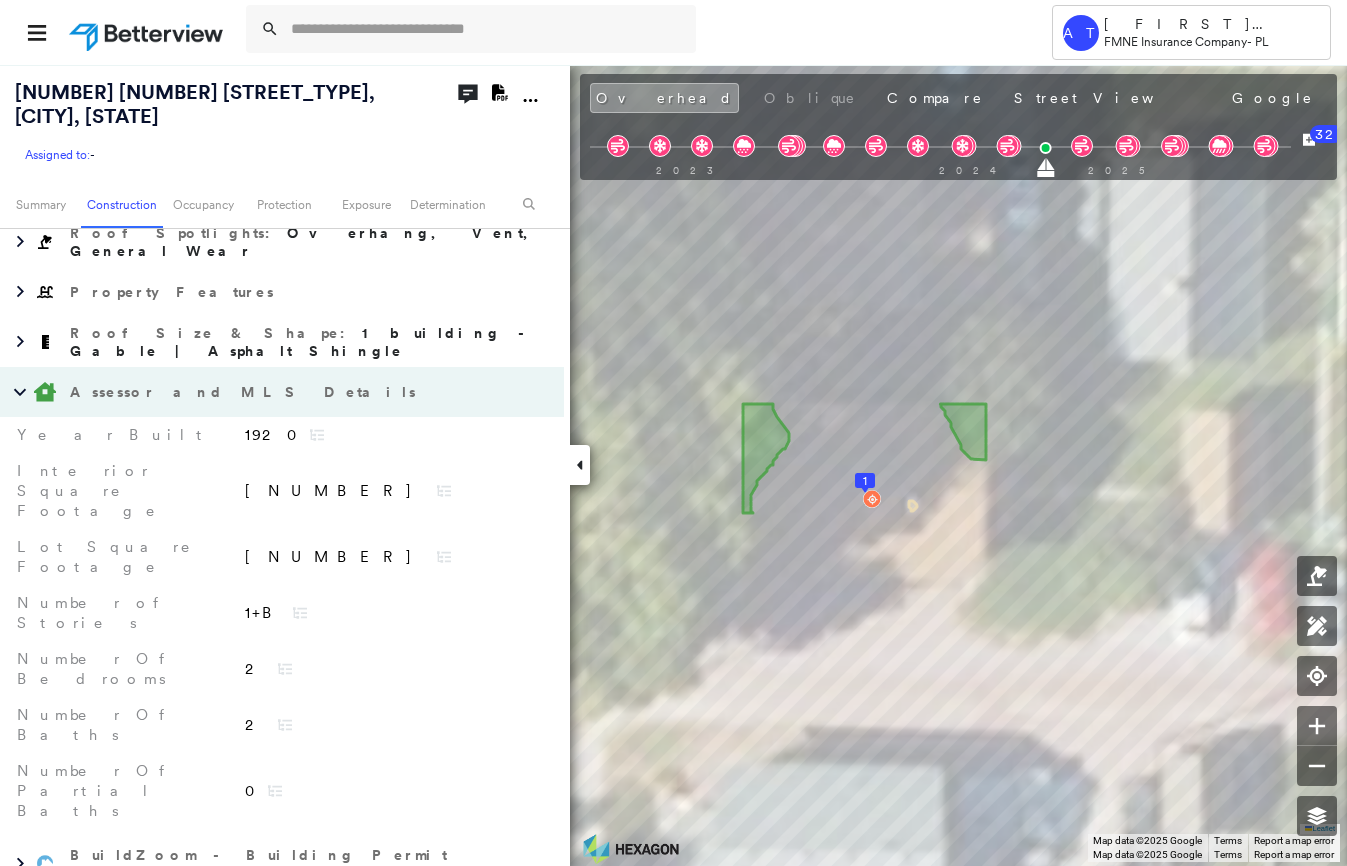 scroll, scrollTop: 600, scrollLeft: 0, axis: vertical 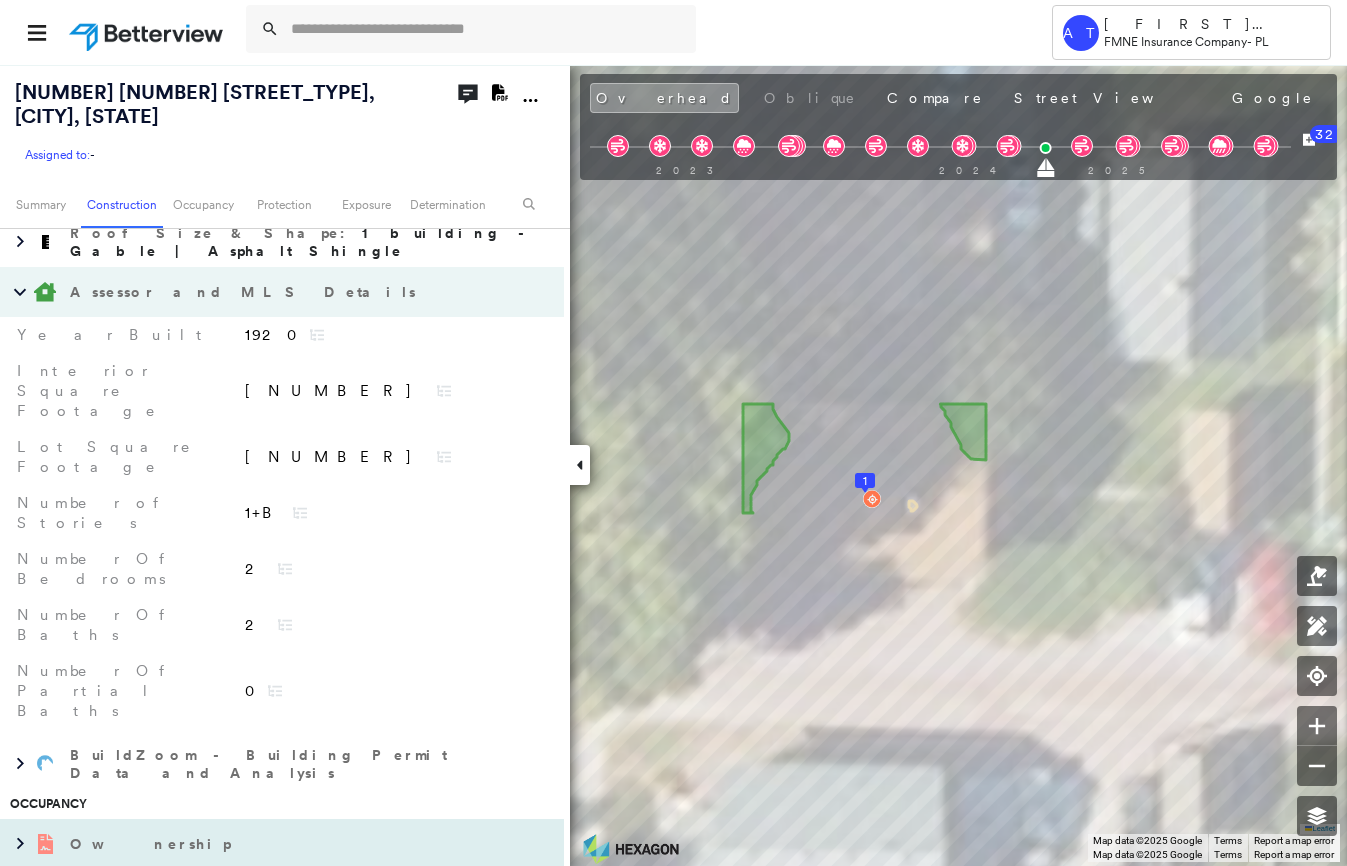 click on "Ownership" at bounding box center (262, 844) 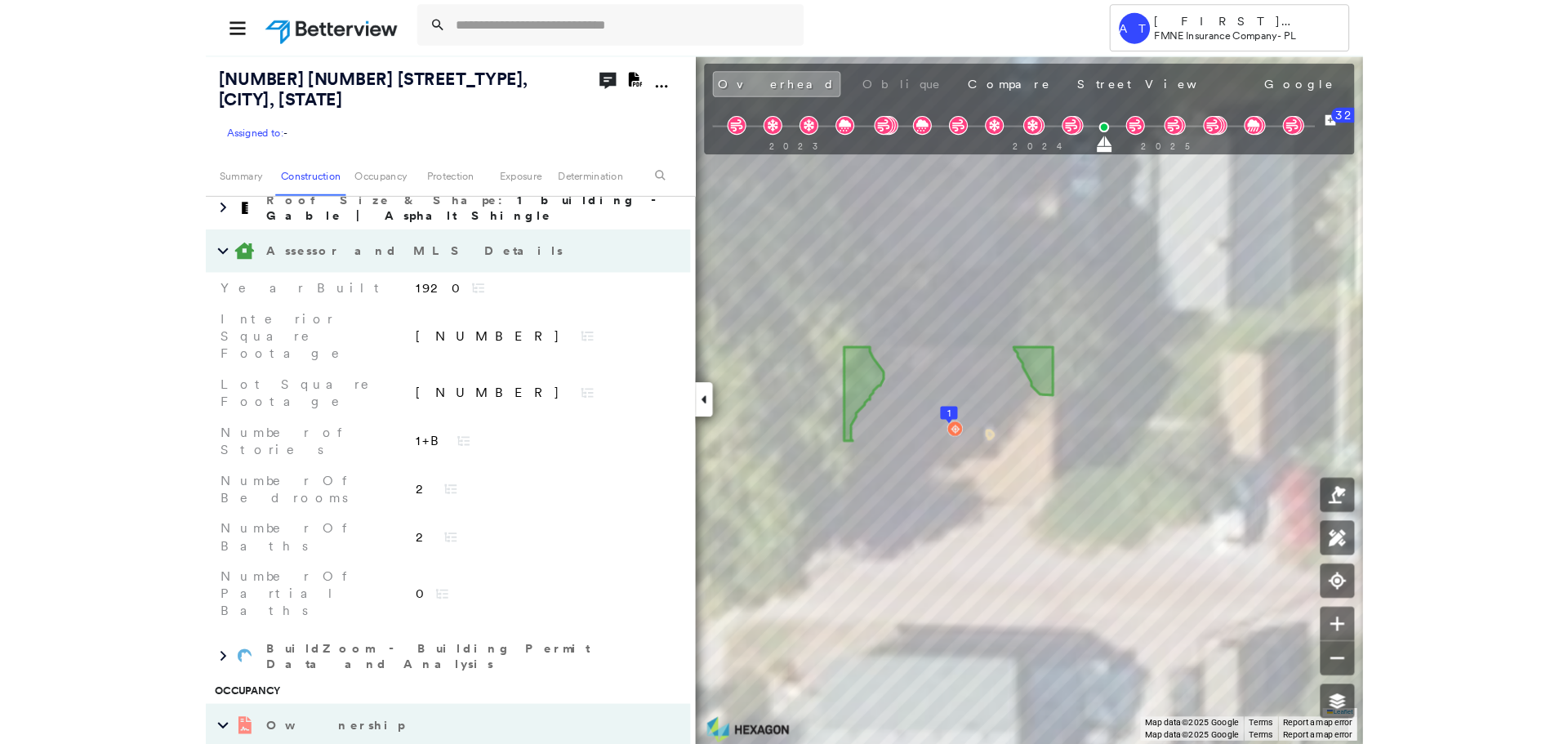 scroll, scrollTop: 572, scrollLeft: 0, axis: vertical 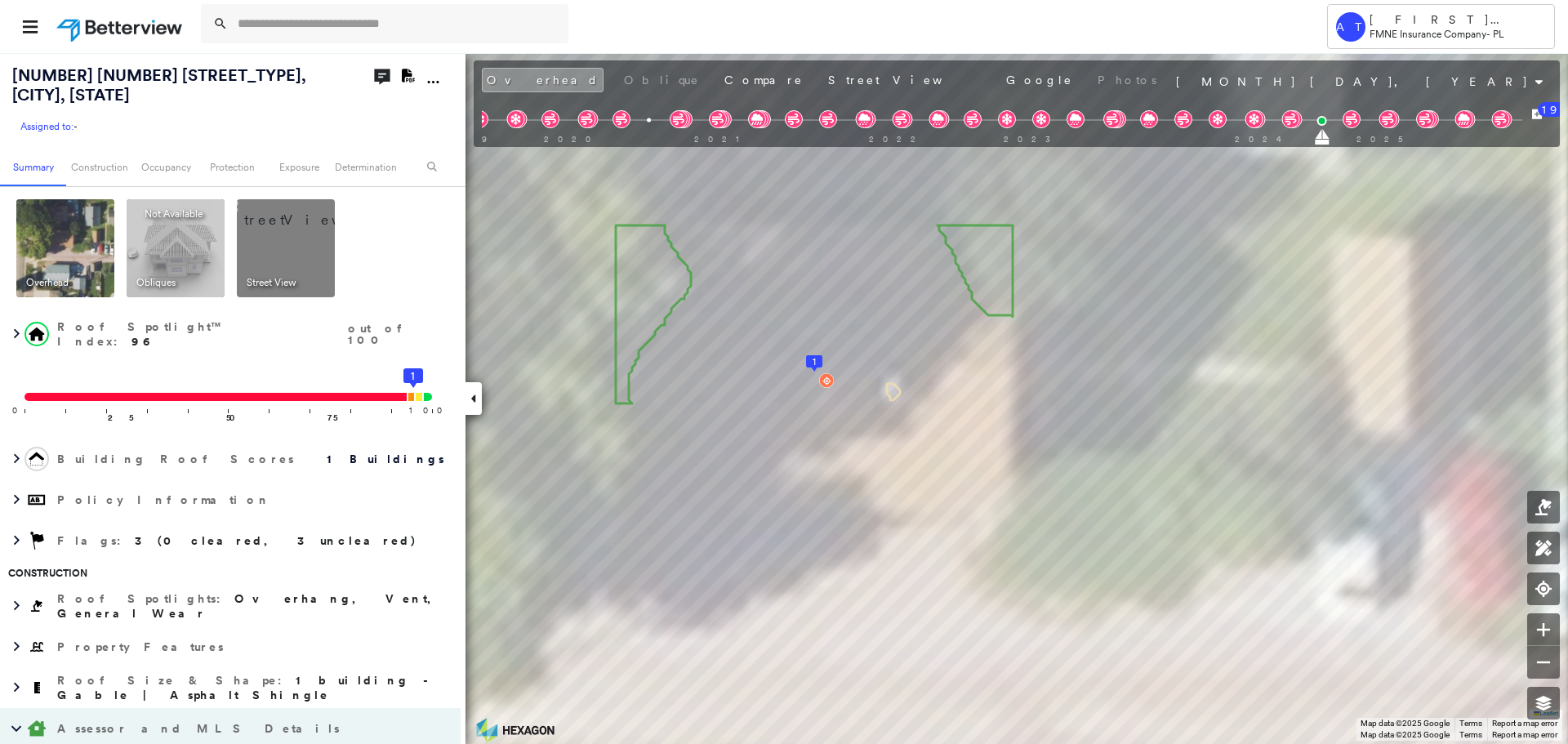 click at bounding box center (305, 212) 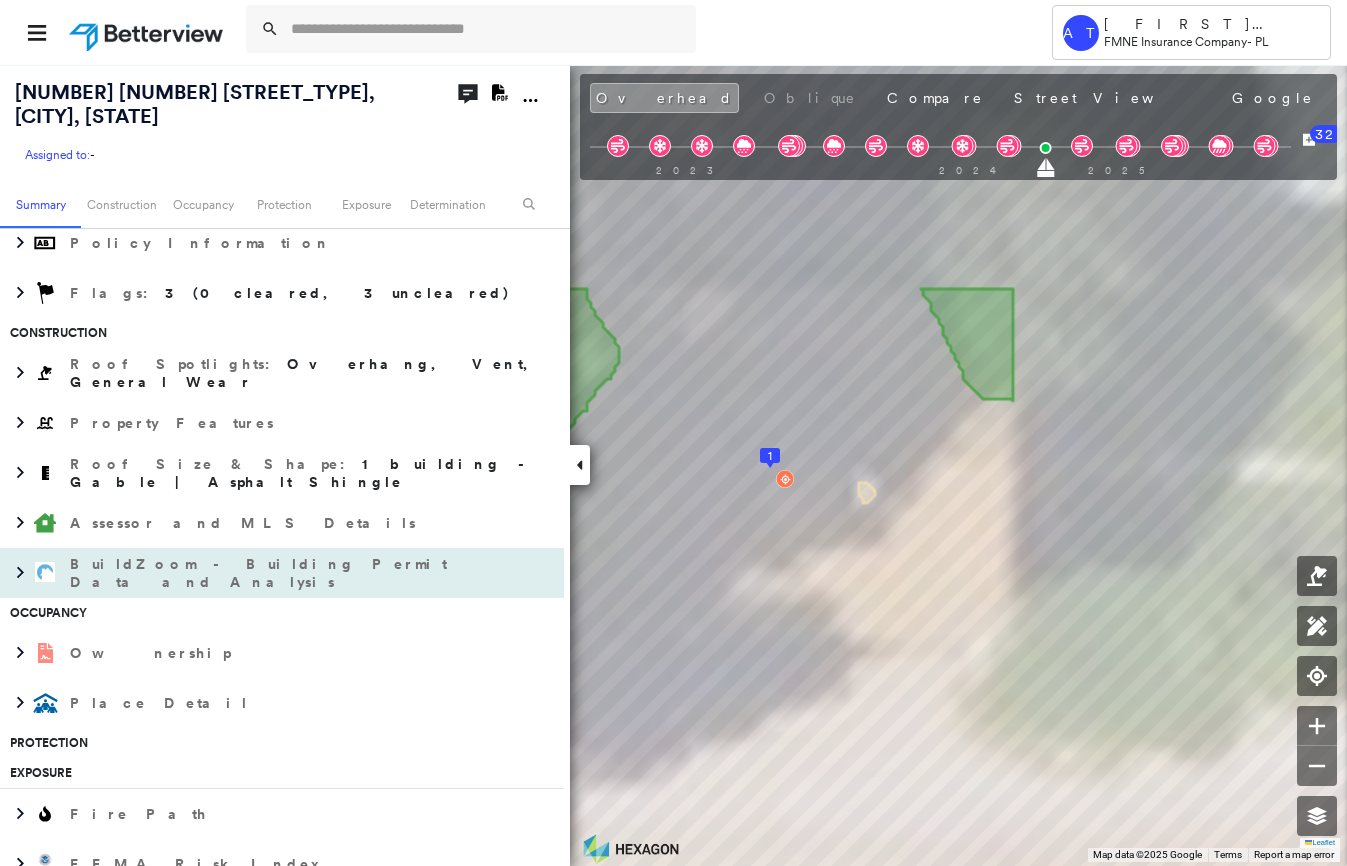 scroll, scrollTop: 400, scrollLeft: 0, axis: vertical 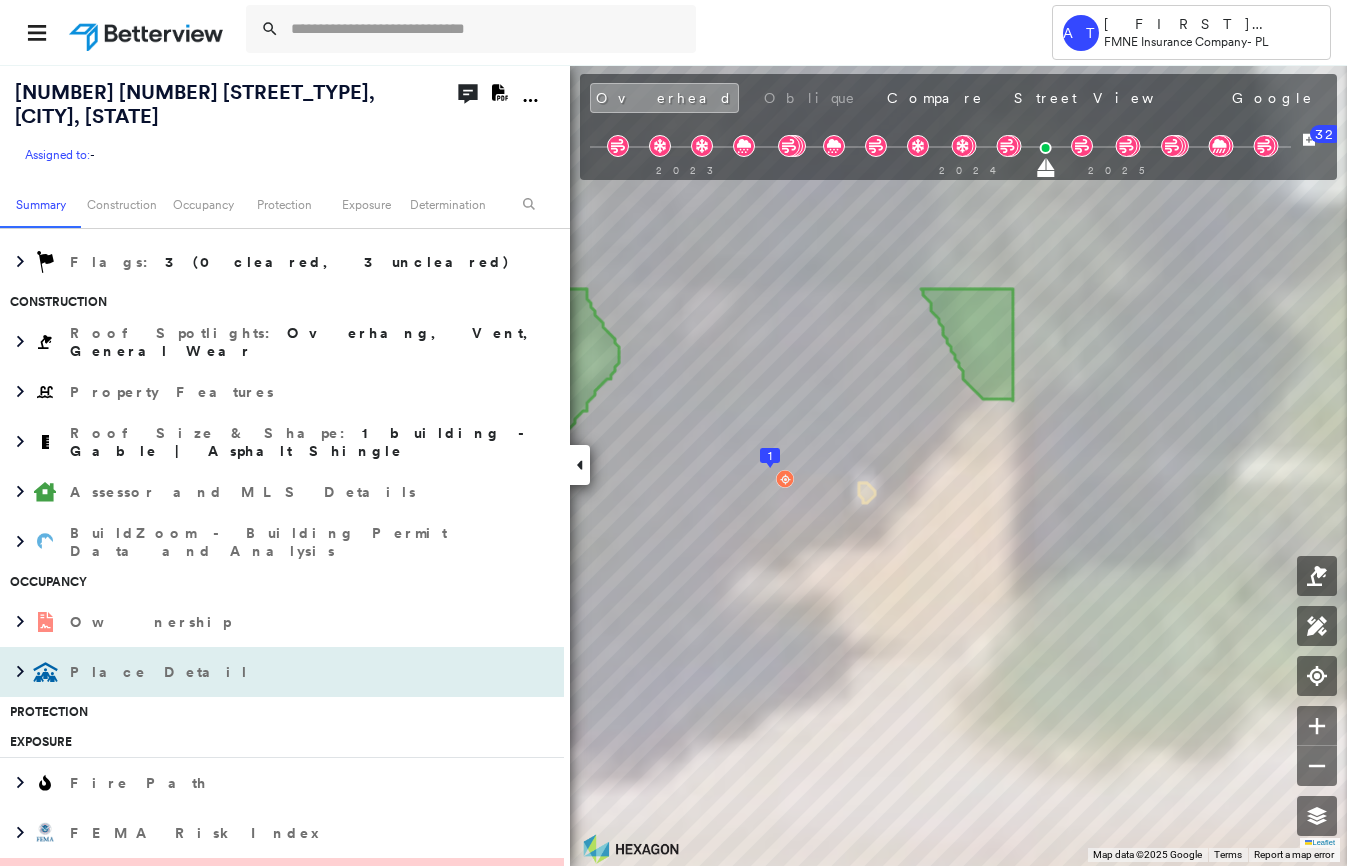 click on "Place Detail" at bounding box center (161, 672) 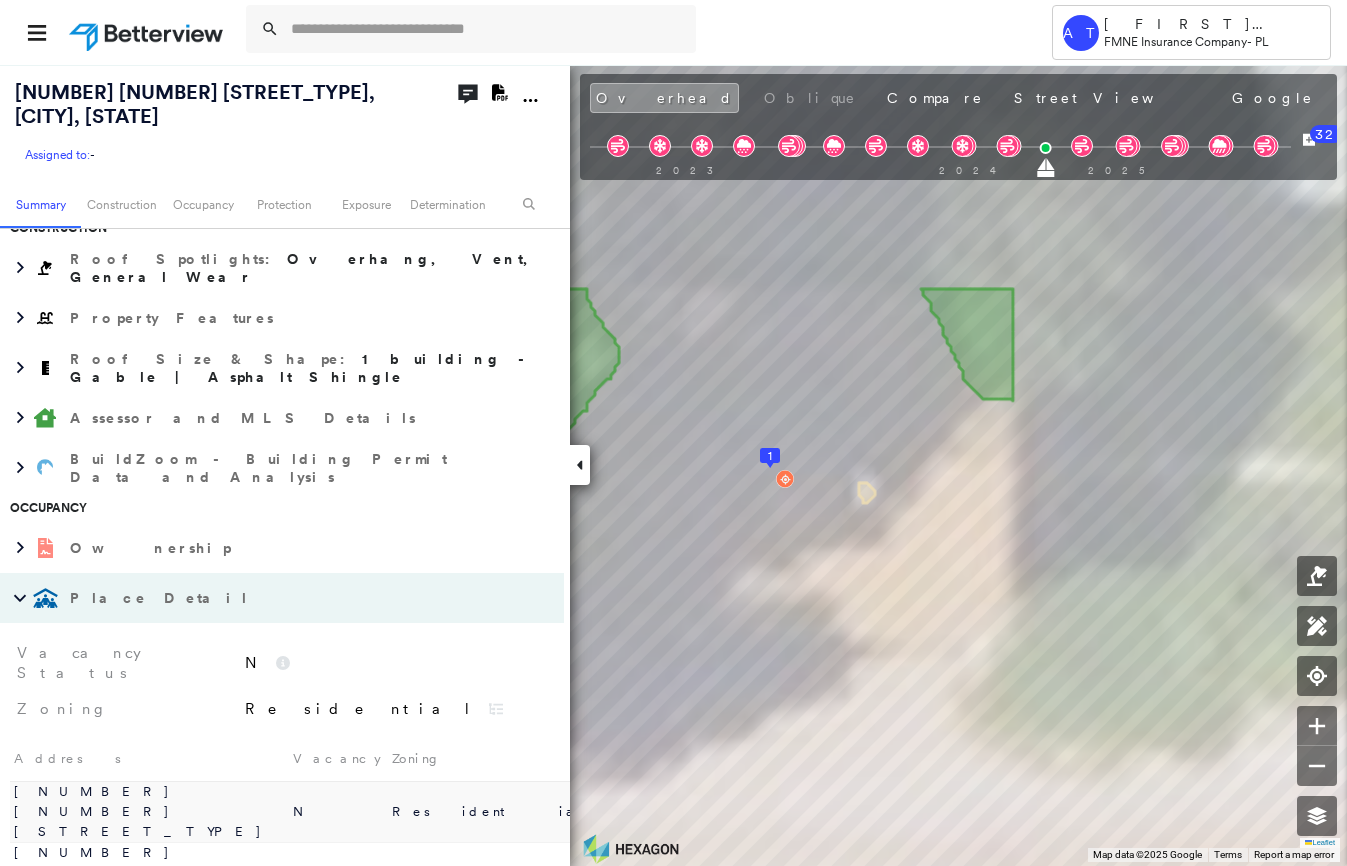 scroll, scrollTop: 500, scrollLeft: 0, axis: vertical 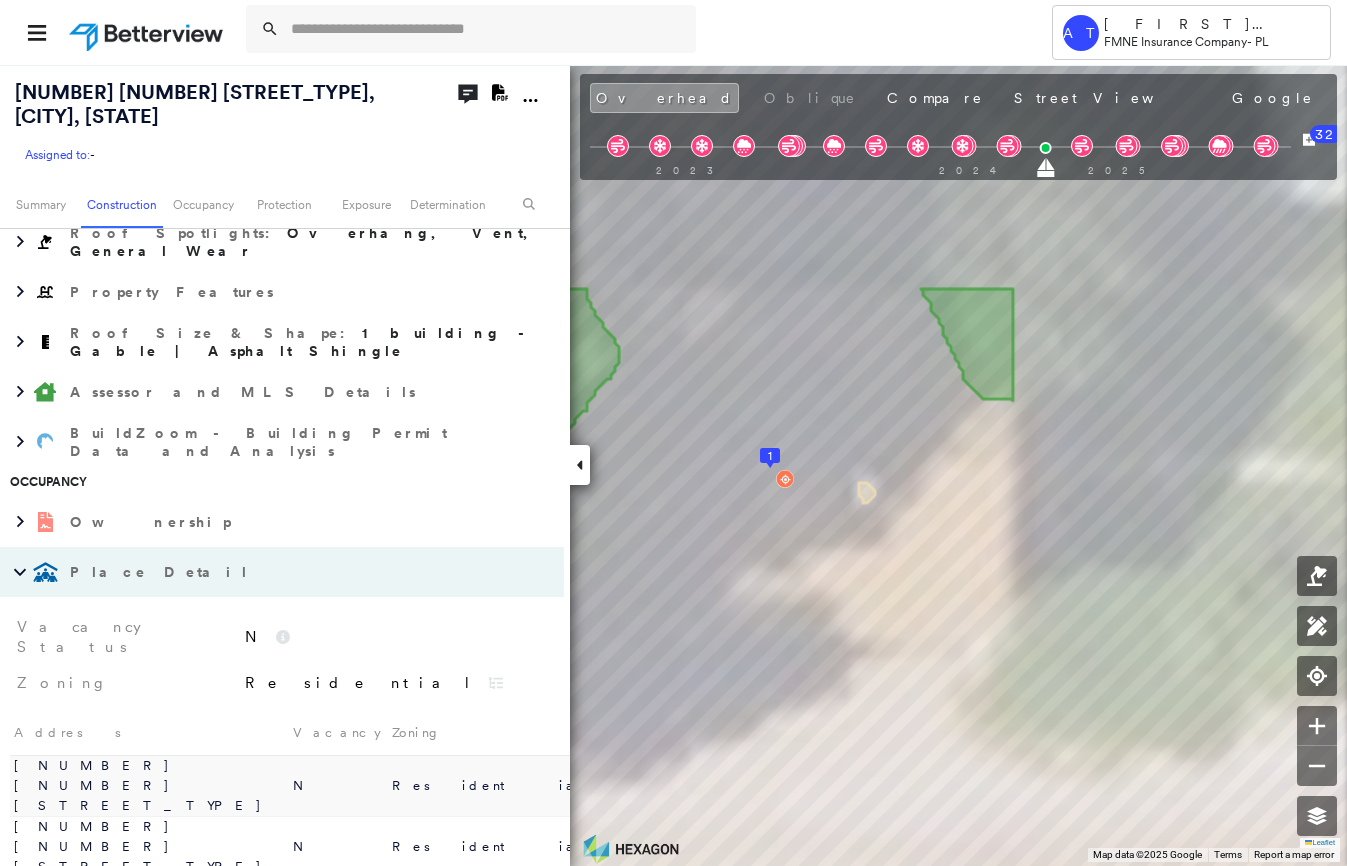 click on "Place Detail" at bounding box center [161, 572] 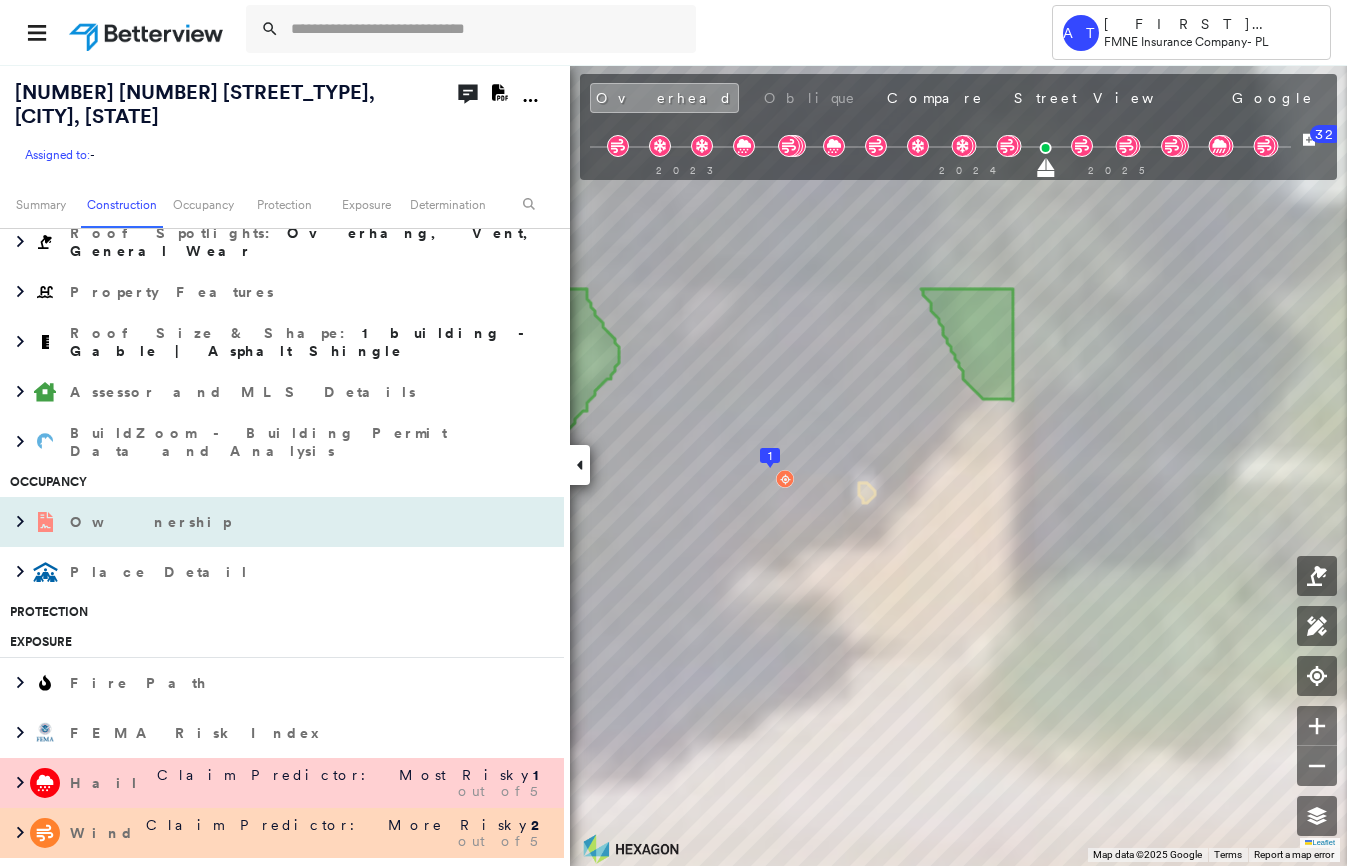 click on "Ownership" at bounding box center [152, 522] 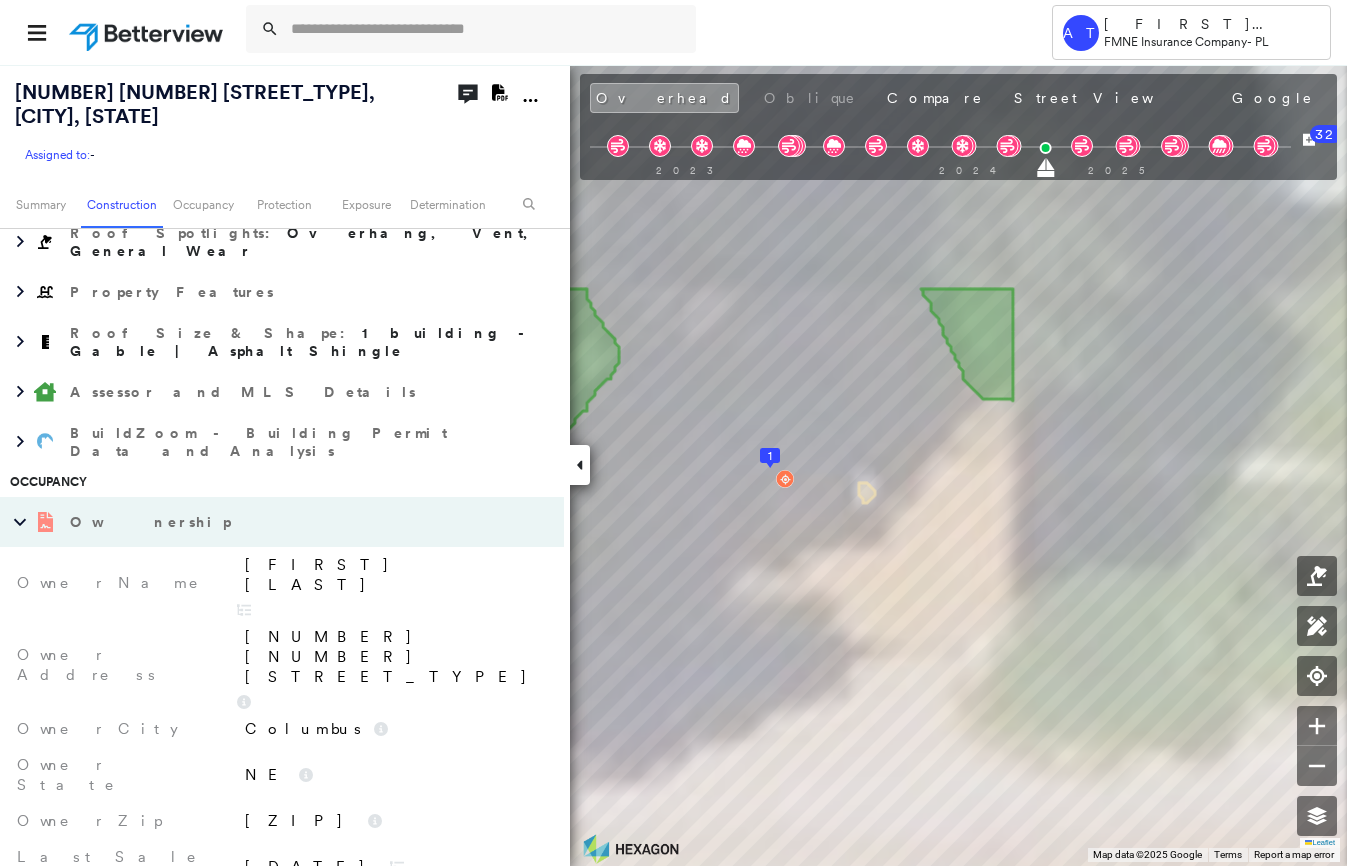 click on "Ownership" at bounding box center [152, 522] 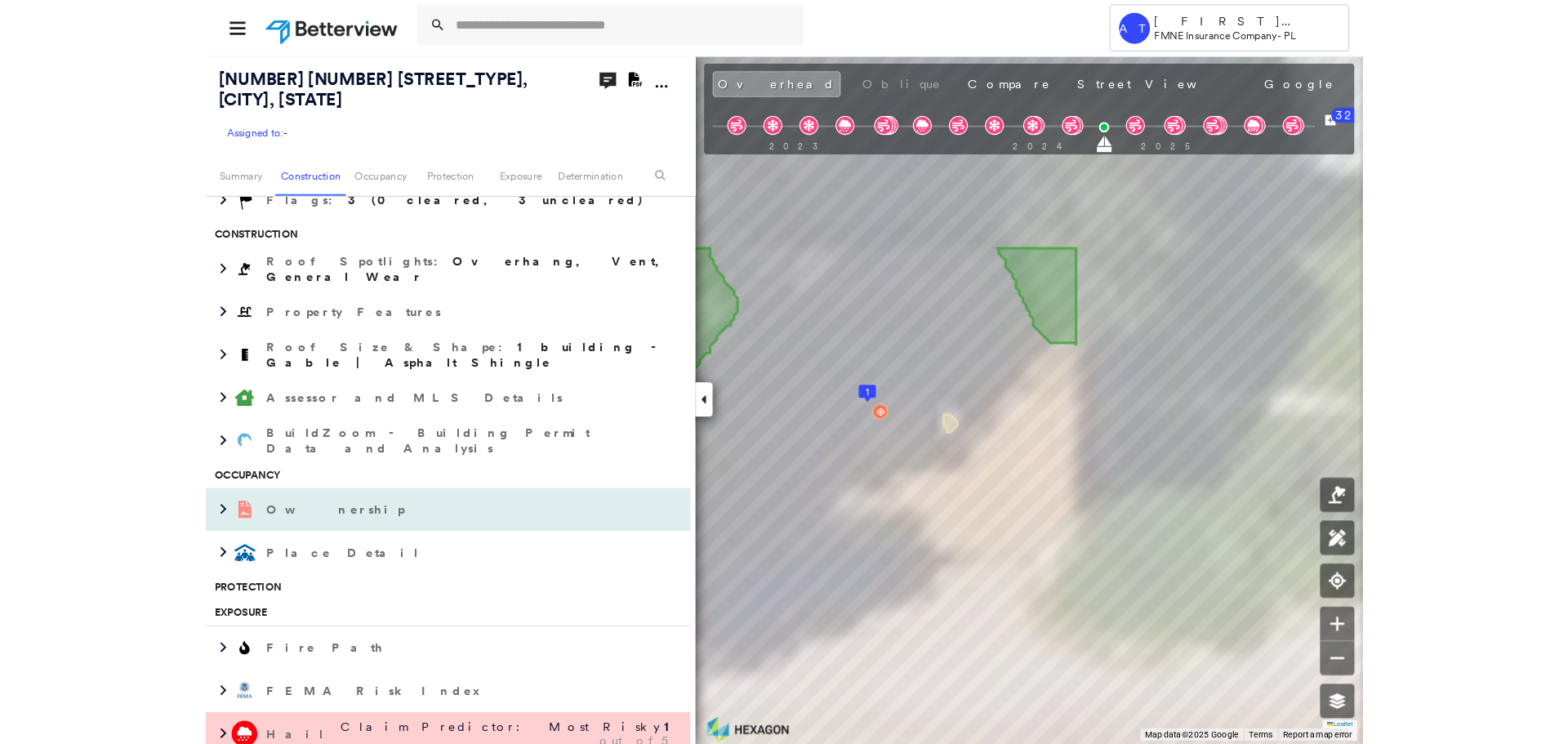 scroll, scrollTop: 327, scrollLeft: 0, axis: vertical 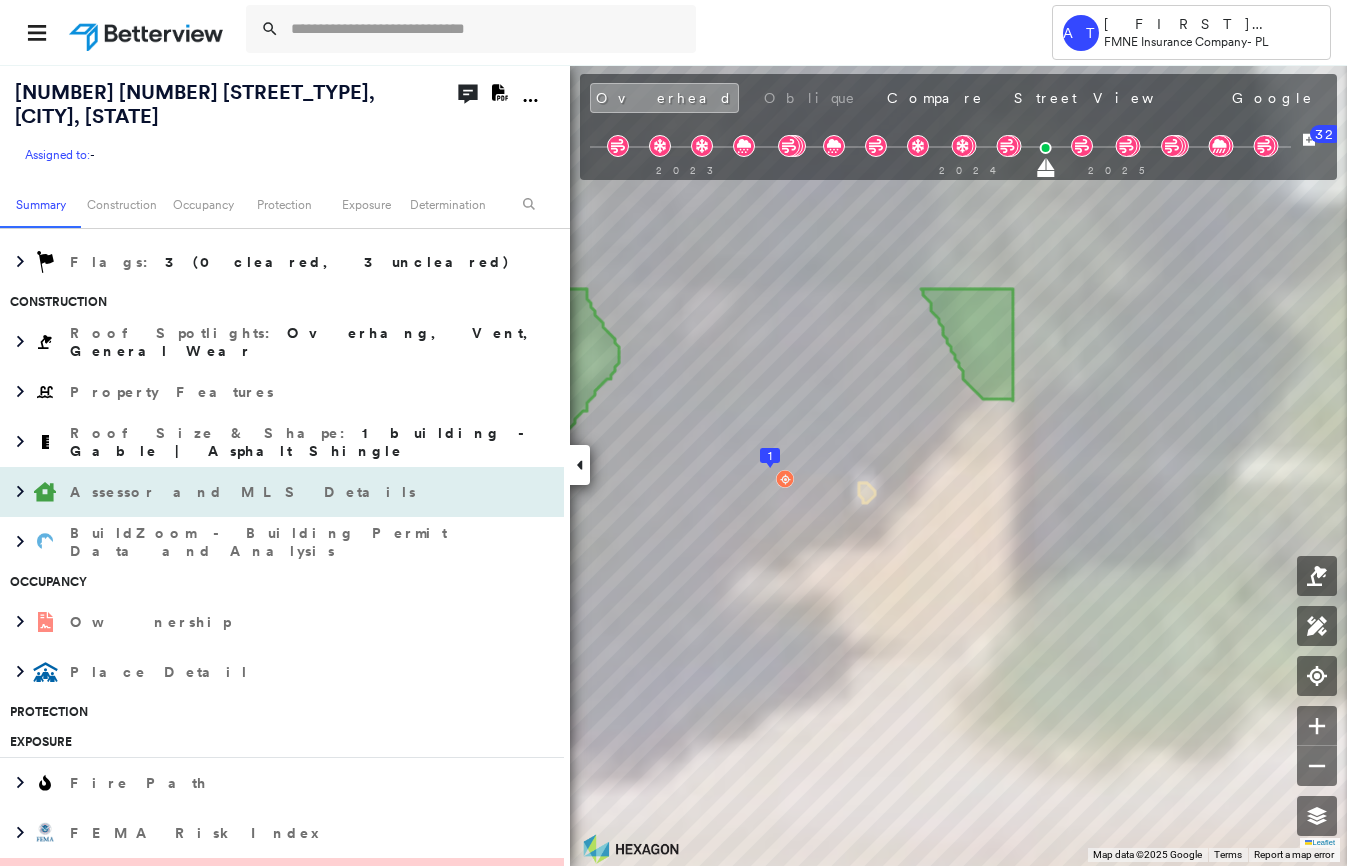 click on "Assessor and MLS Details" at bounding box center [245, 492] 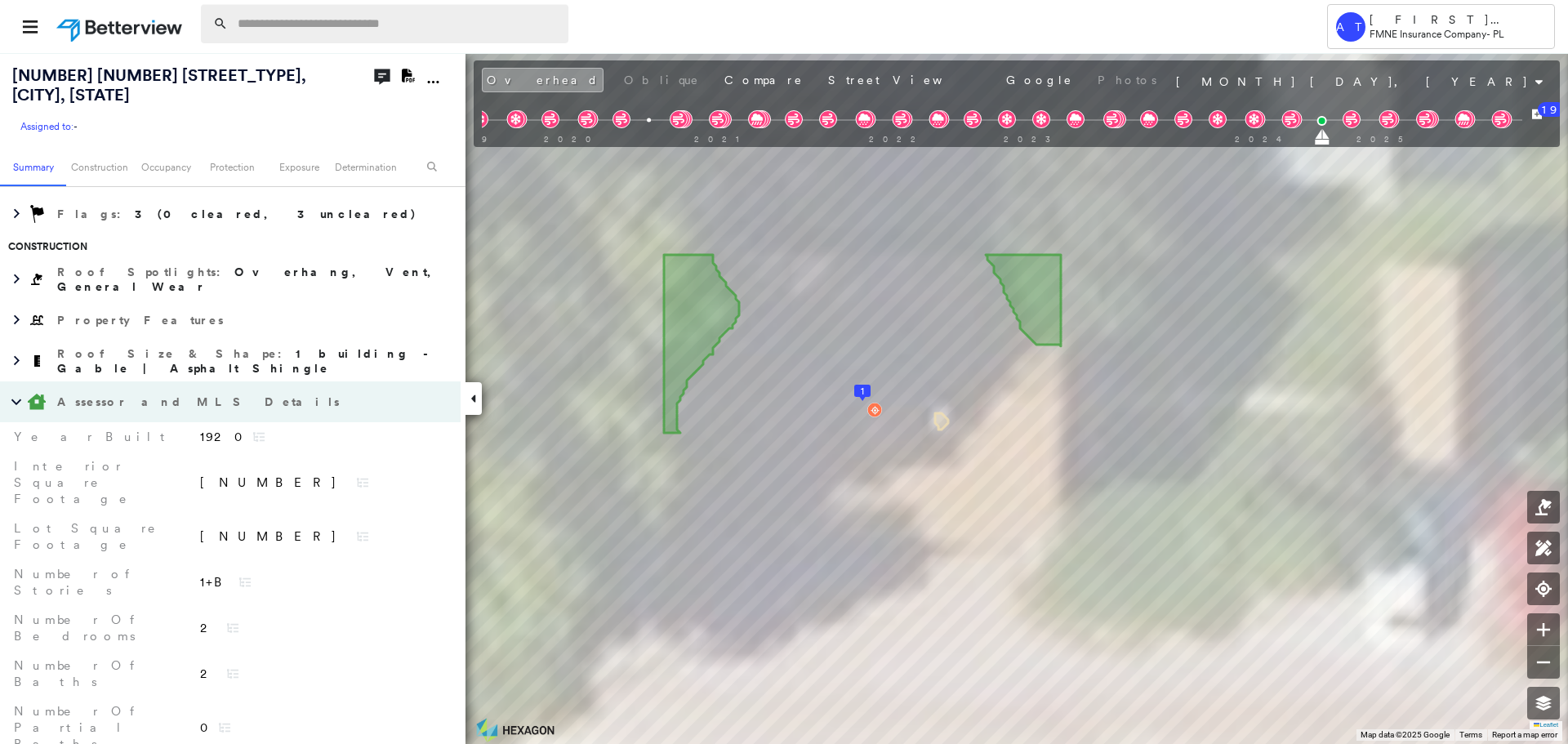 click at bounding box center (398, 24) 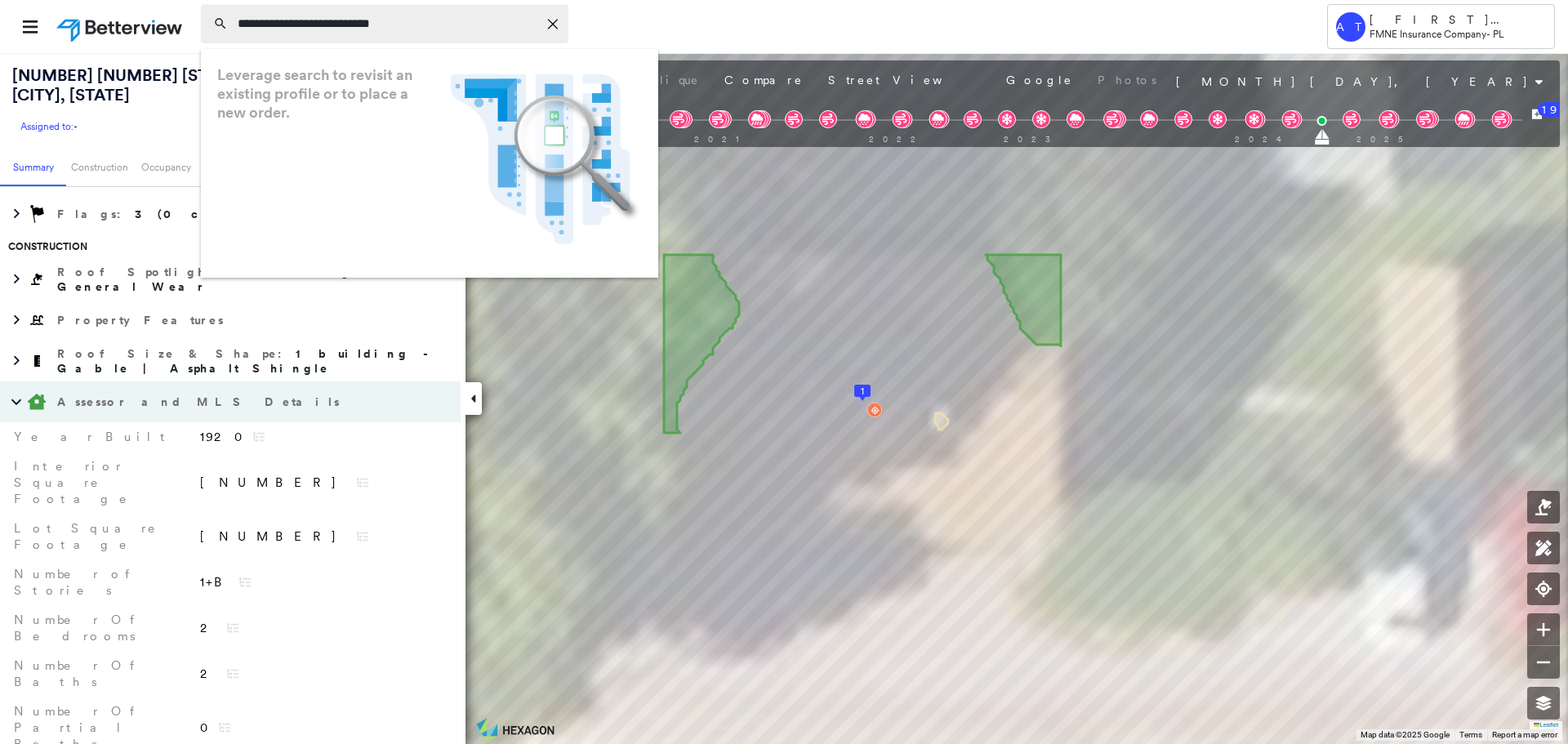 type on "**********" 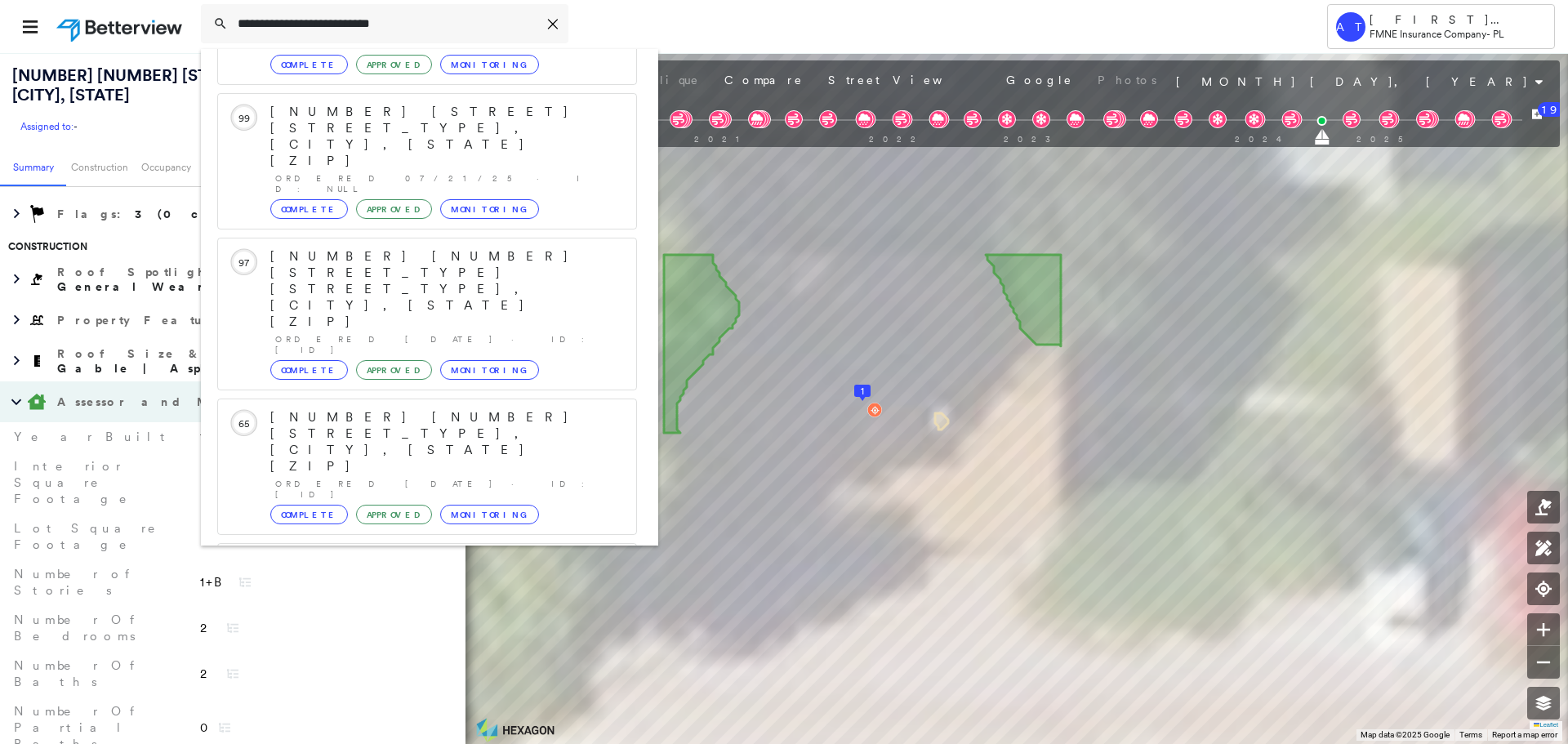 scroll, scrollTop: 174, scrollLeft: 0, axis: vertical 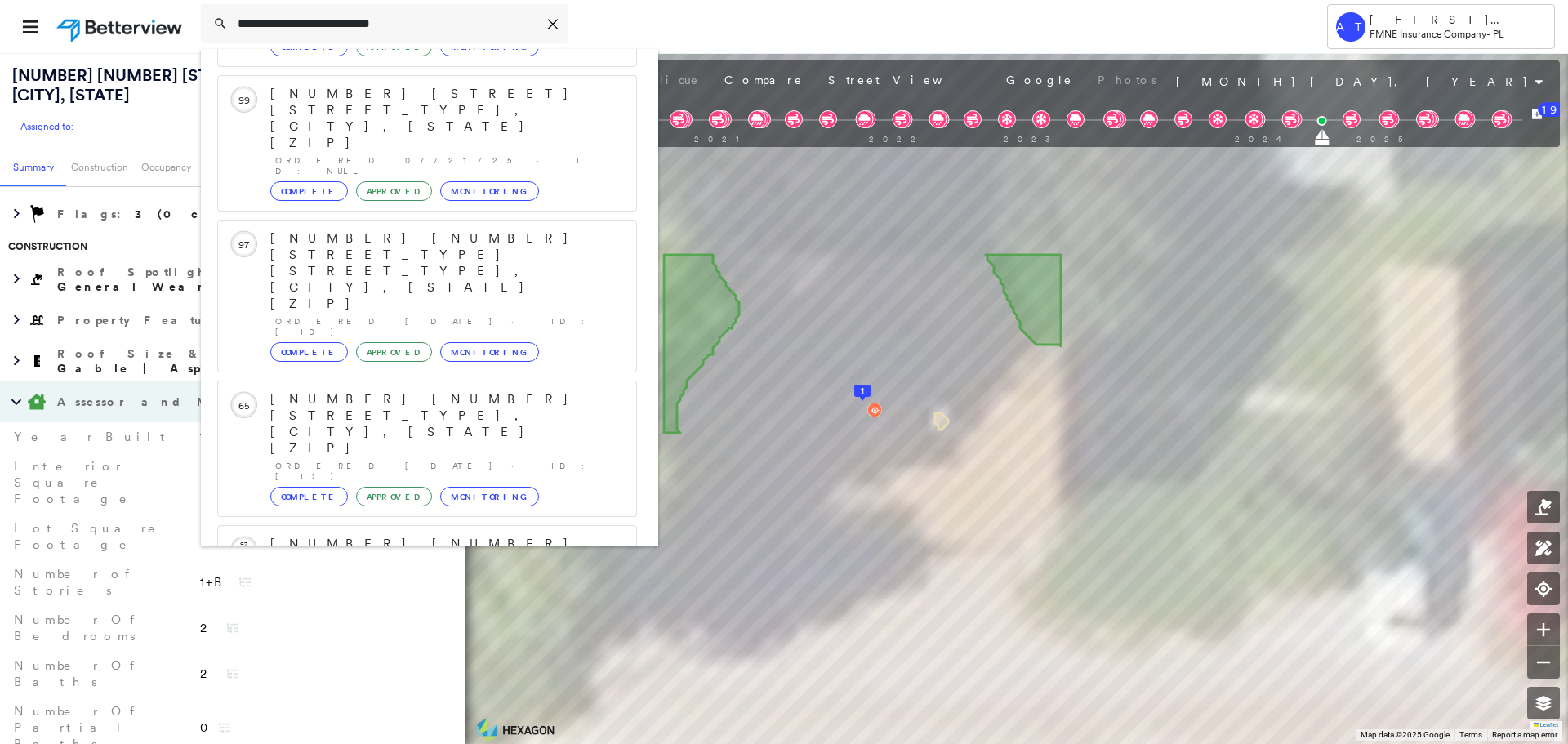 click on "[NUMBER] [STREET] [STREET_TYPE], [CITY], [STATE] [ZIP]" at bounding box center [409, 815] 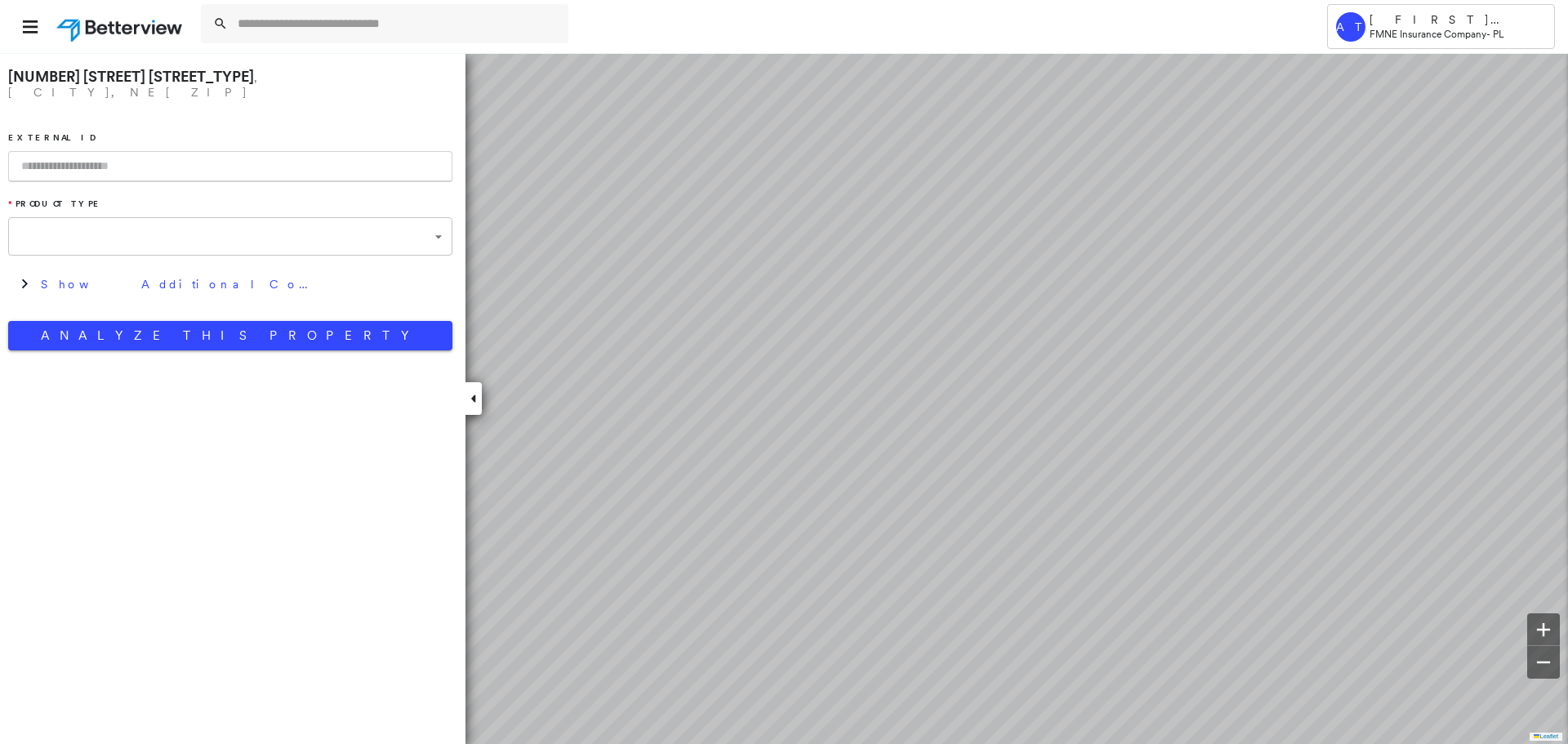 type on "**********" 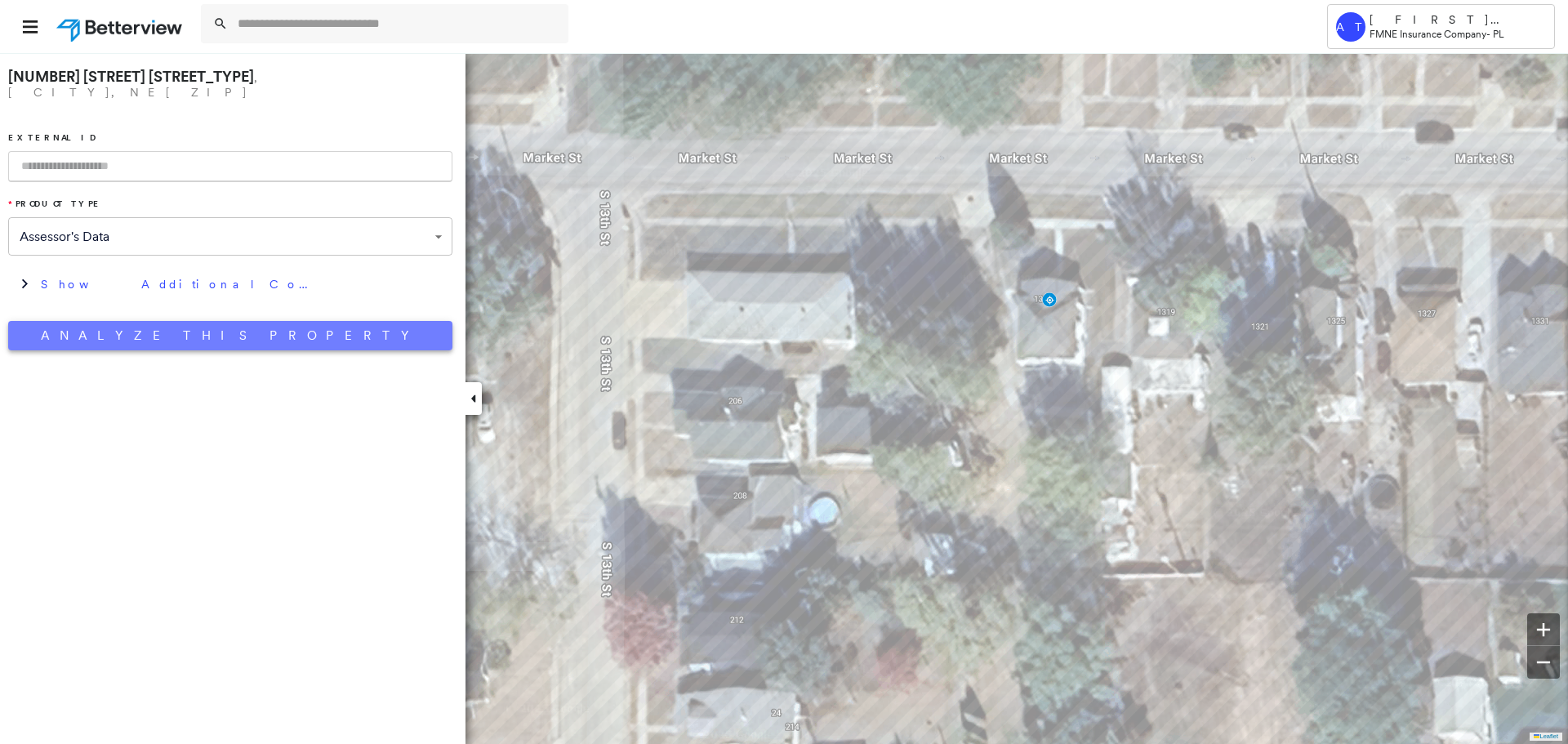 click on "Analyze This Property" at bounding box center [230, 336] 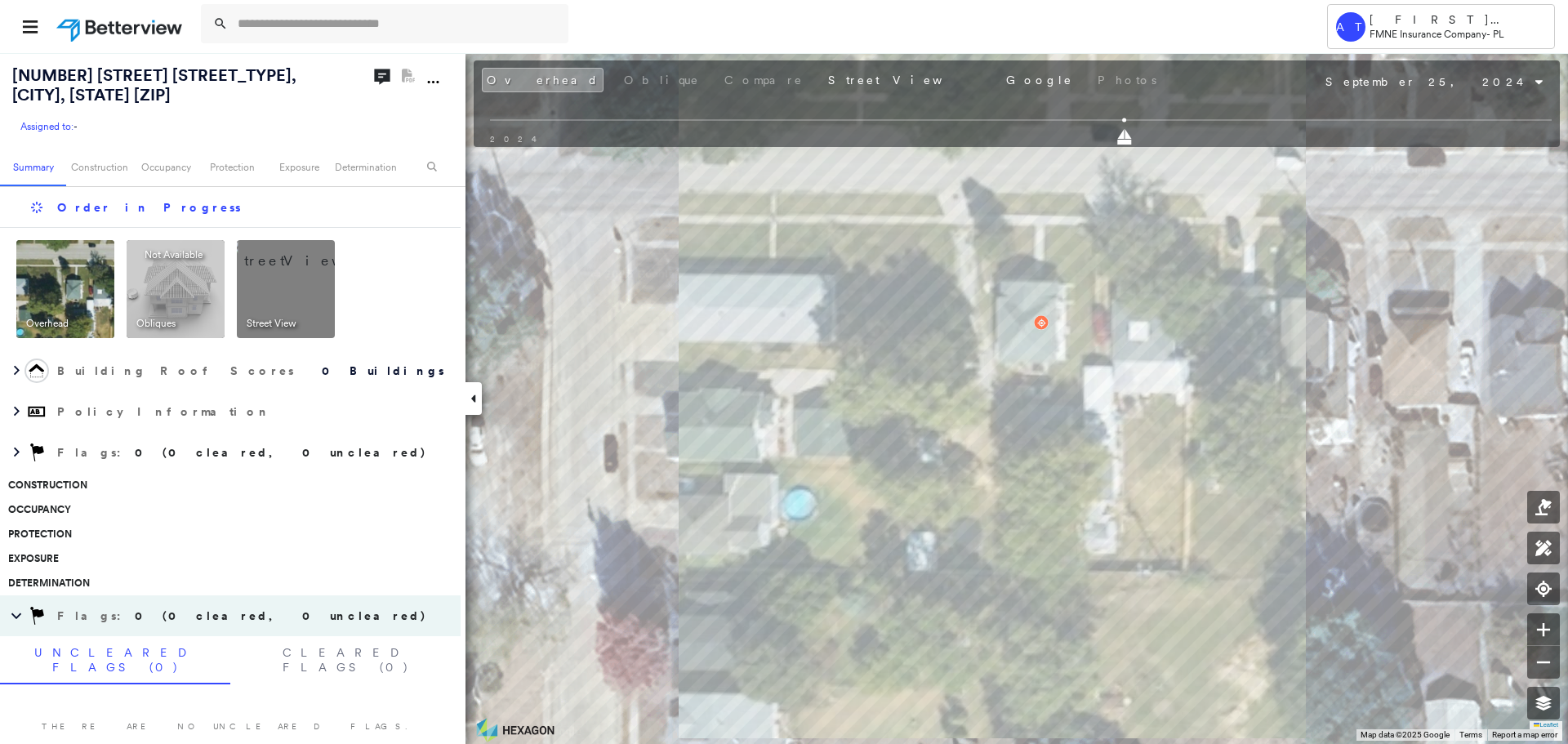 click at bounding box center (305, 252) 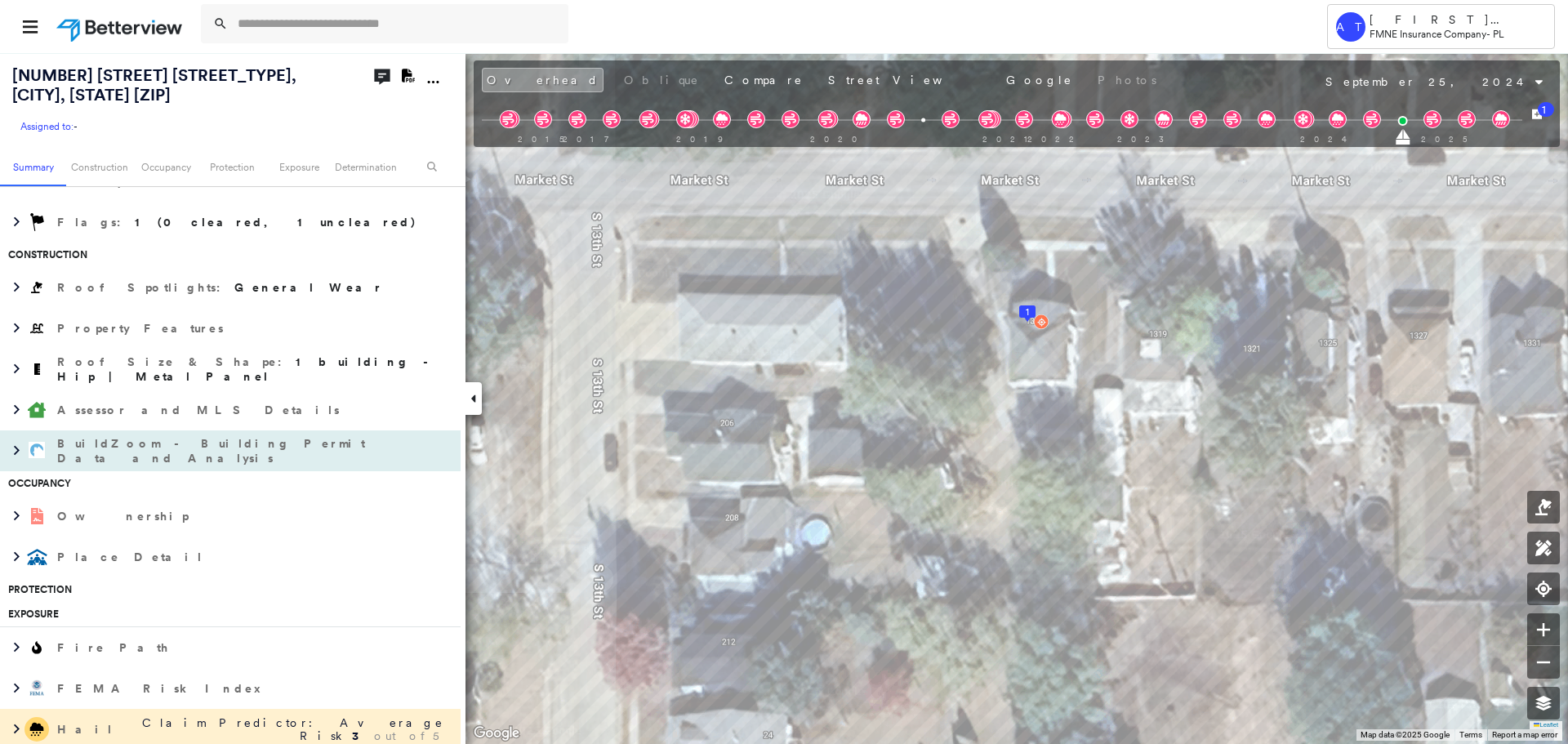 scroll, scrollTop: 327, scrollLeft: 0, axis: vertical 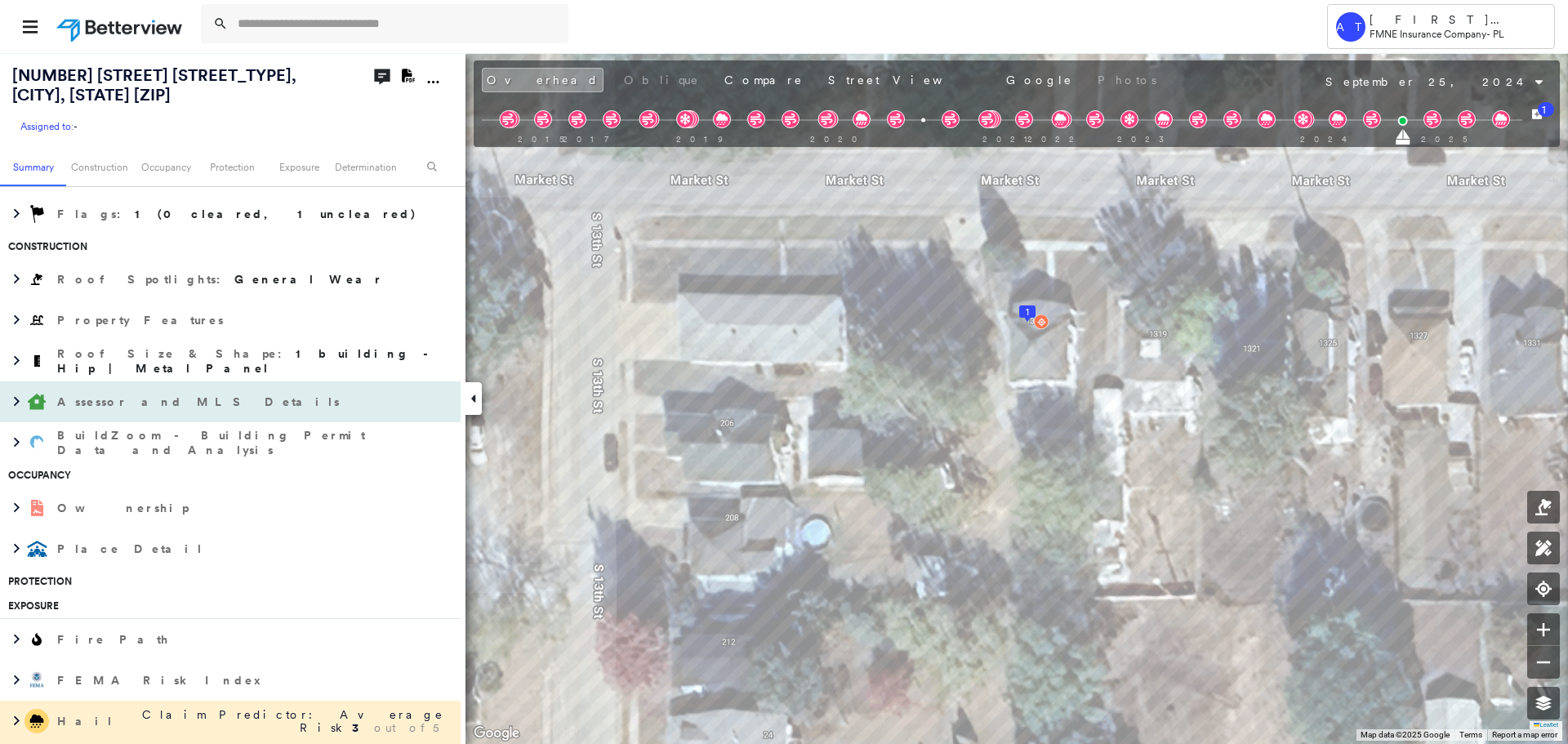 click on "Assessor and MLS Details" at bounding box center [230, 402] 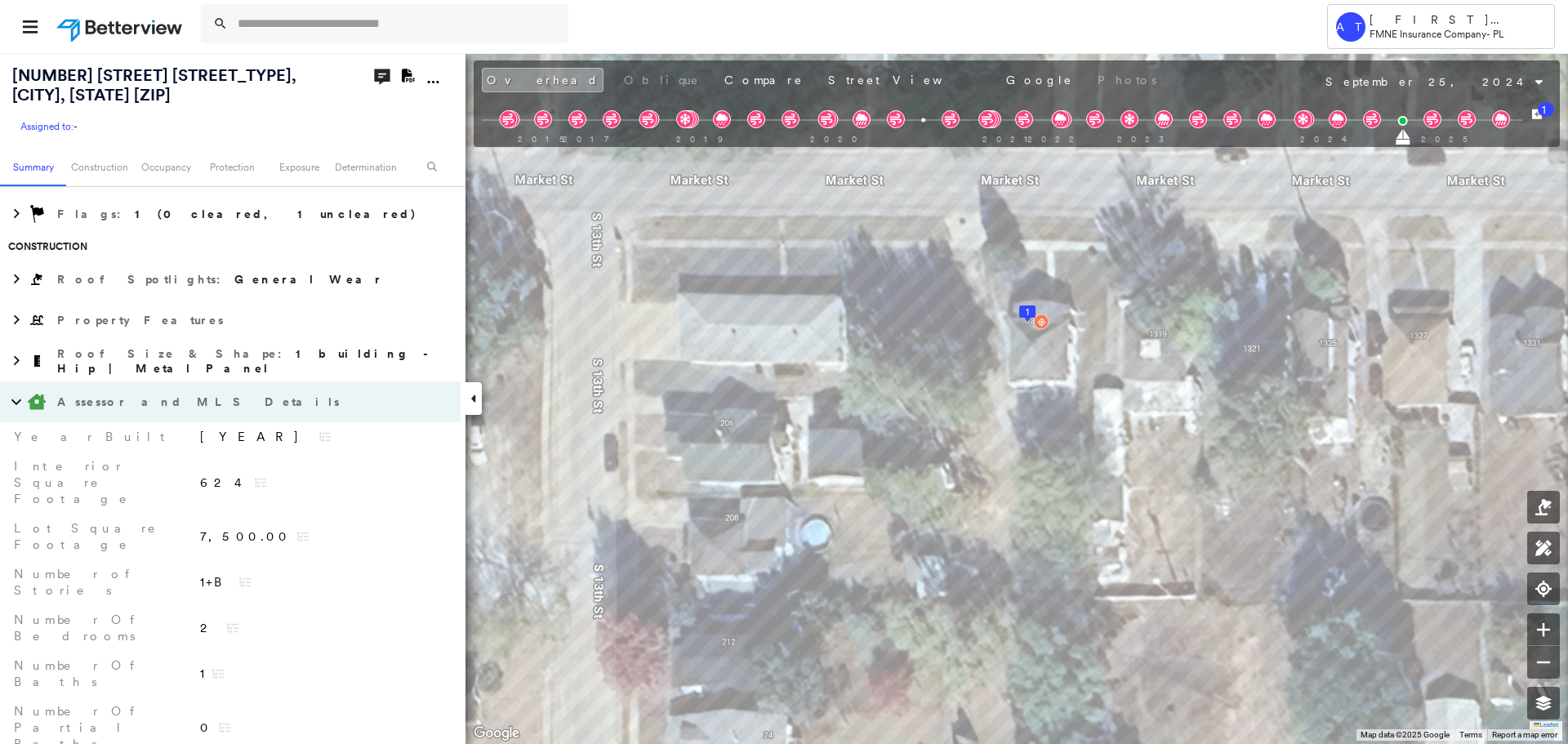 click on "Ownership" at bounding box center (214, 853) 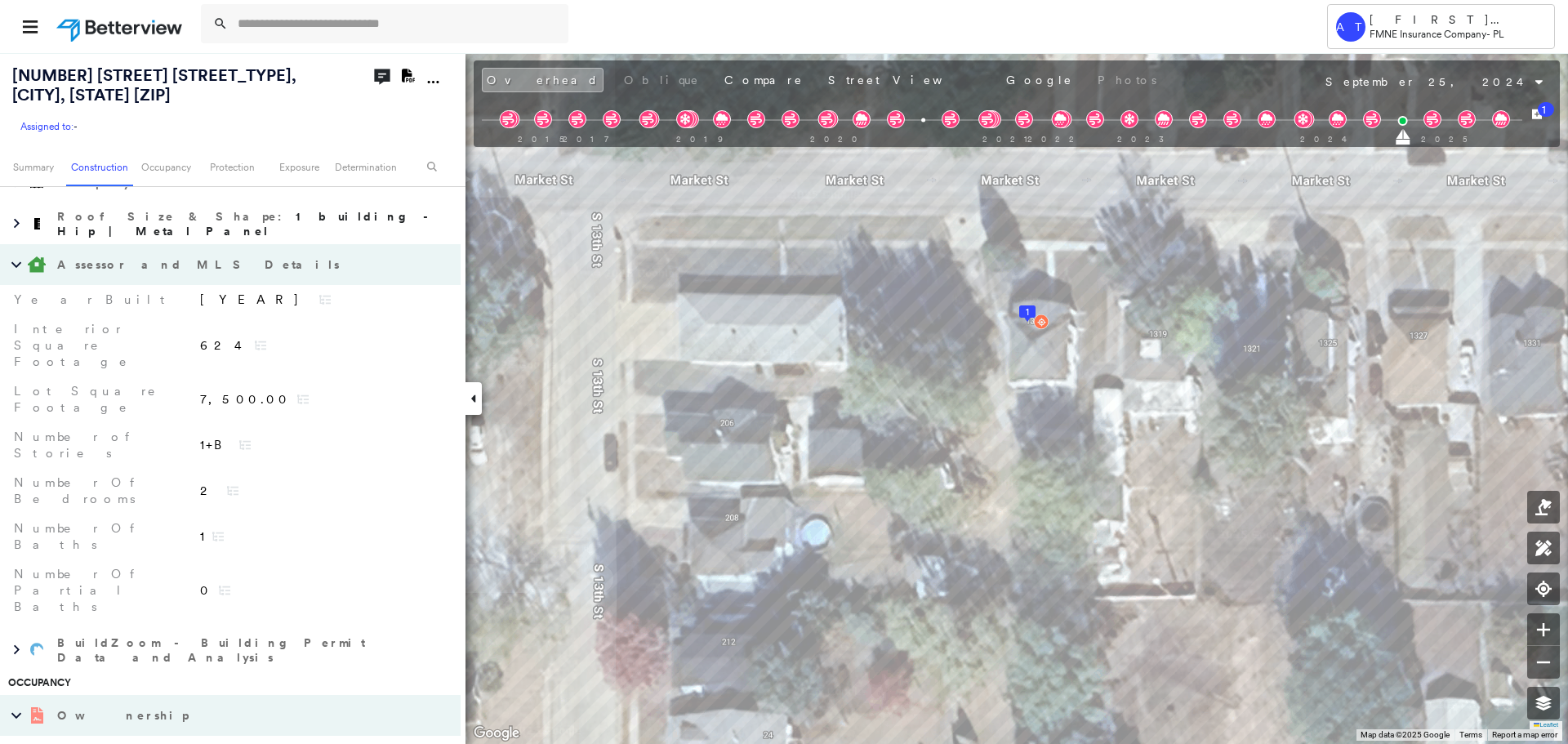 scroll, scrollTop: 490, scrollLeft: 0, axis: vertical 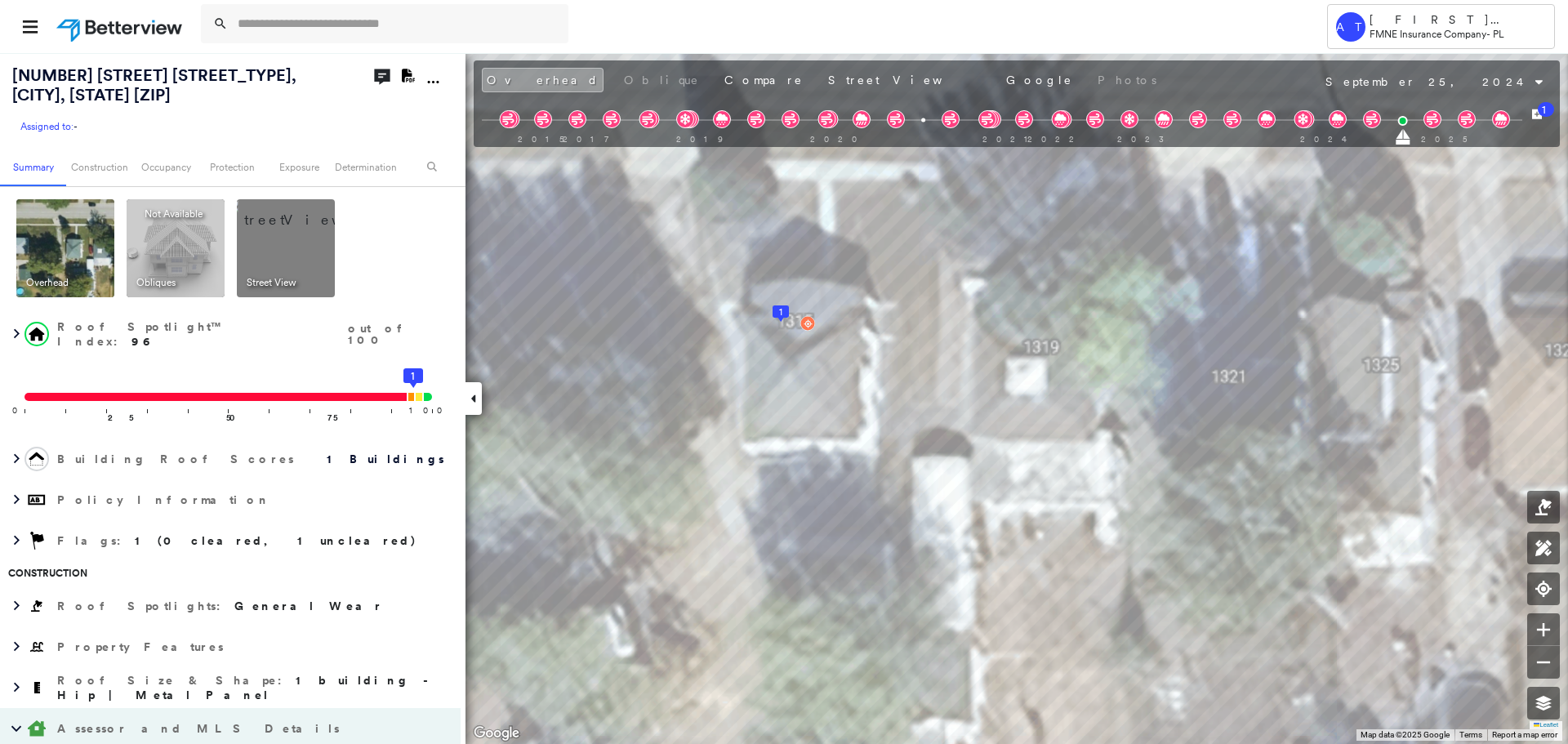 click at bounding box center (305, 212) 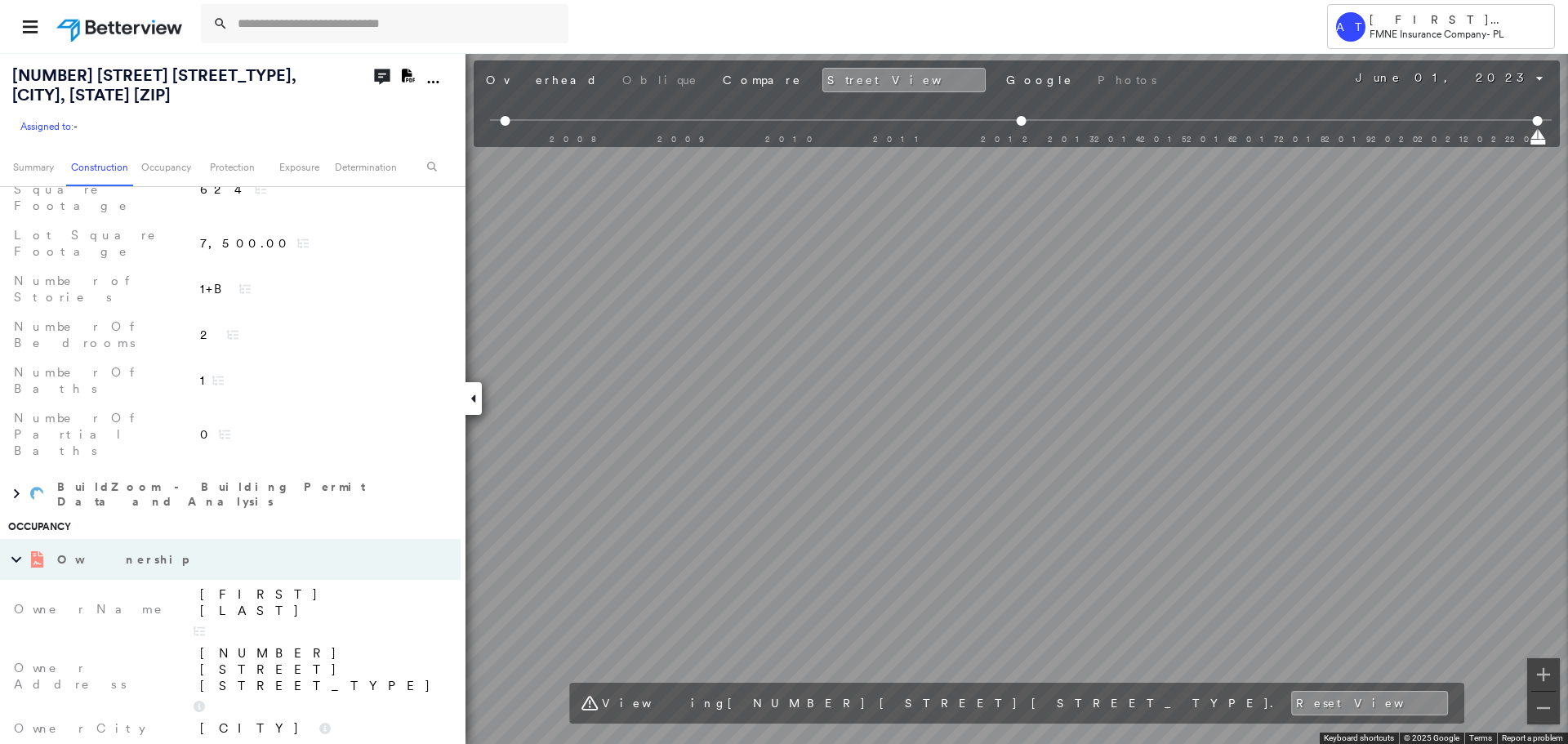 scroll, scrollTop: 653, scrollLeft: 0, axis: vertical 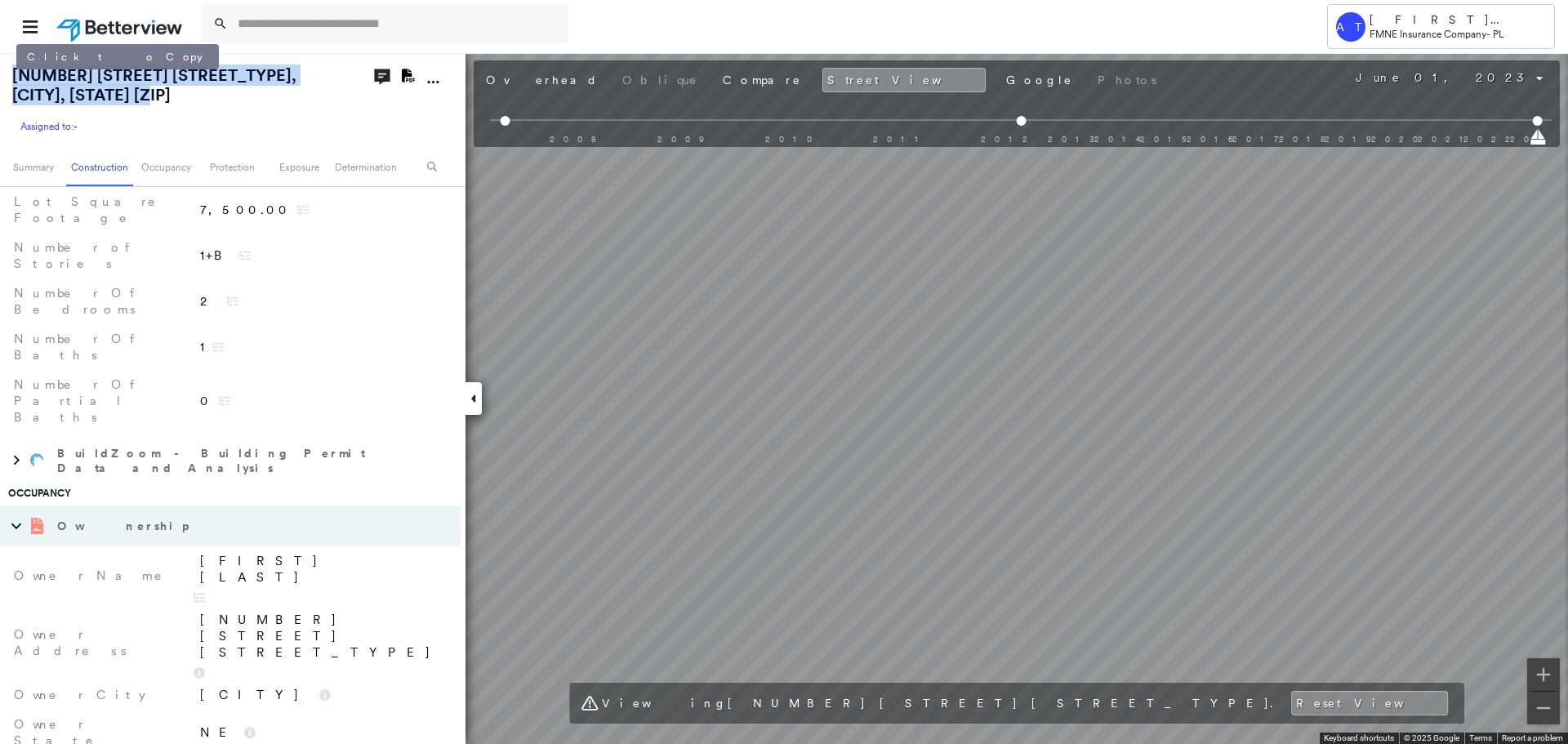 drag, startPoint x: 283, startPoint y: 82, endPoint x: 15, endPoint y: 81, distance: 268.00187 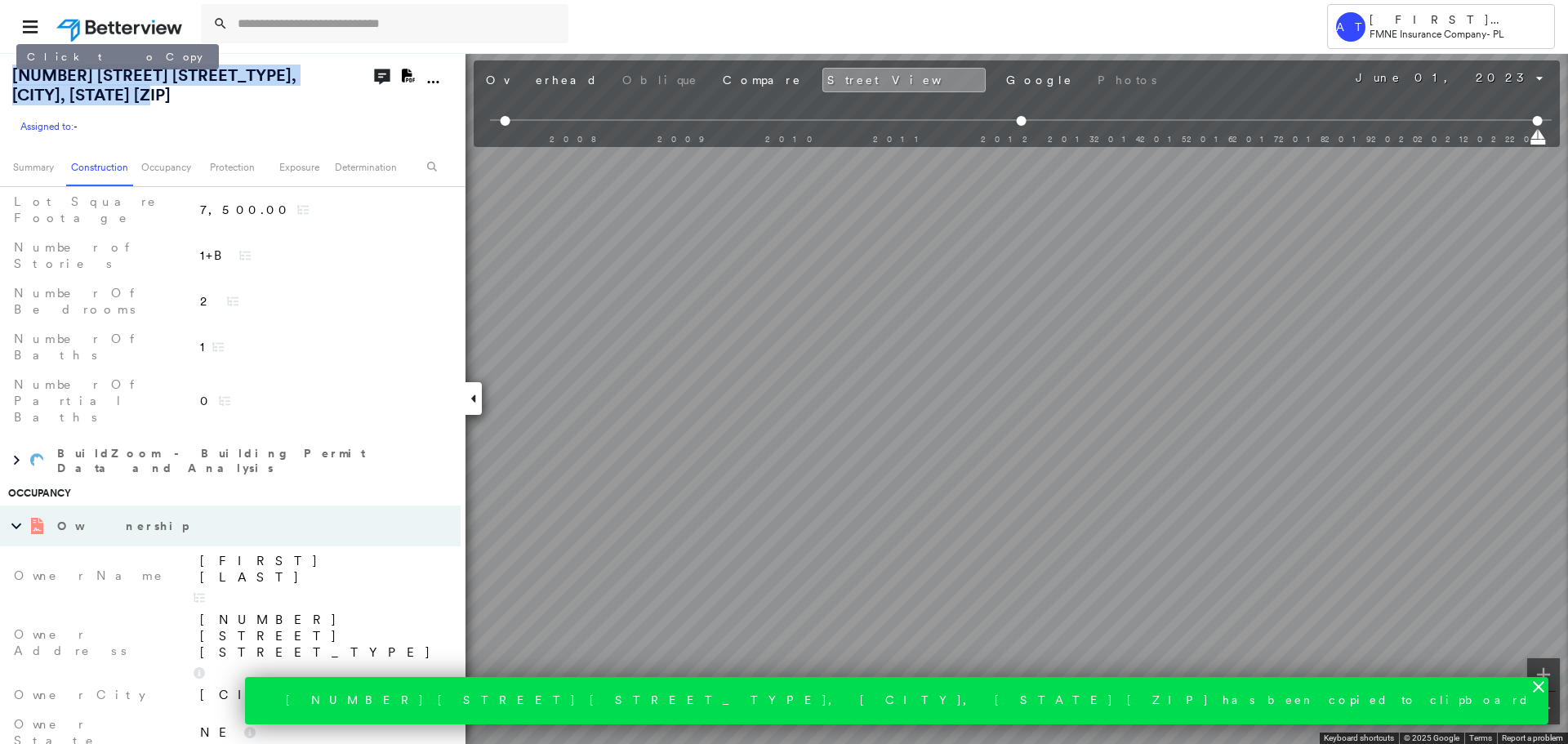 copy on "[NUMBER] [STREET] [STREET_TYPE], [CITY], [STATE] [ZIP]" 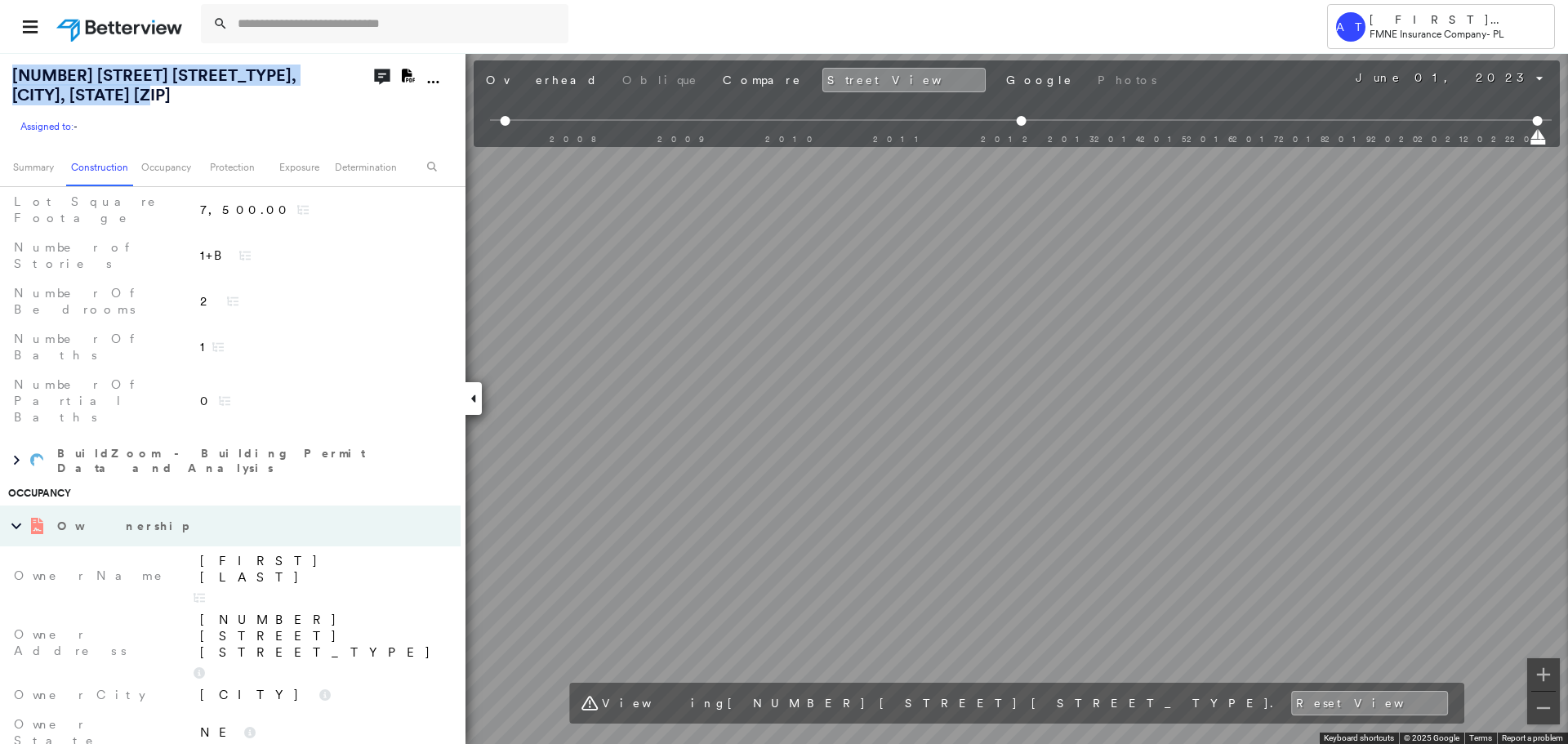 click on "[NUMBER] [STREET] [STREET_TYPE], [CITY], [STATE] [ZIP] Assigned to: [NAME] - Assigned to: [NAME] - Assigned to: [NAME] - Open Comments Download PDF Report Summary Construction Occupancy Protection Exposure Determination Overhead Obliques Not Available ; Street View Roof Spotlight™ Index : 96 out of 100 0 100 25 50 75 1 Building Roof Scores 1 Buildings Policy Information Flags : 1 (0 cleared, 1 uncleared) Construction Roof Spotlights : General Wear Property Features Roof Size & Shape : 1 building - Hip | Metal Panel Assessor and MLS Details Number Of Partial Baths 0 Number Of Baths 1 Number Of Bedrooms 2 Lot Square Footage 7,500.00 Number of Stories 1+B Interior Square Footage 624 Year Built 1915 BuildZoom - Building Permit Data and Analysis Occupancy Ownership Last Sale Price N/A Last Sale Date [DATE] Owner Zip [ZIP] Owner State [STATE] Owner City [CITY] Owner Address [STREET] Owner Name [FIRST] [LAST] Place Detail Protection Exposure Fire Path FEMA Risk Index Hail Claim Predictor: Average Risk 3 out of 5 Wind 3 5" at bounding box center (784, 398) 